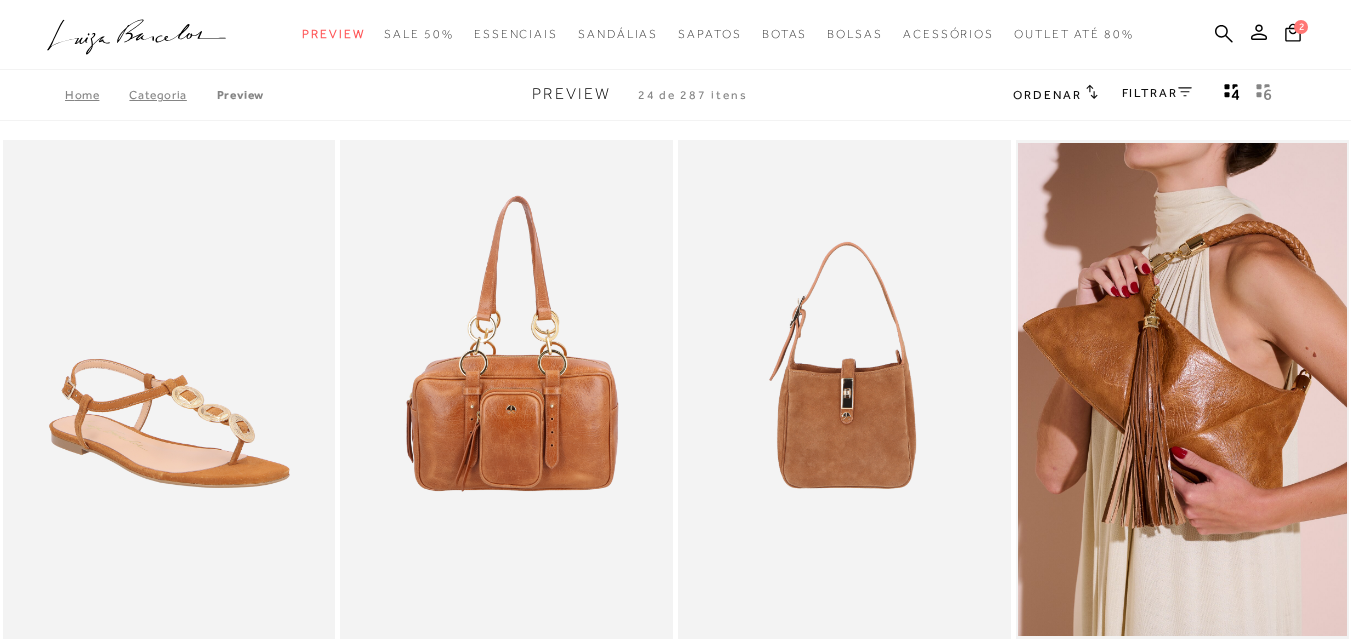 scroll, scrollTop: 0, scrollLeft: 0, axis: both 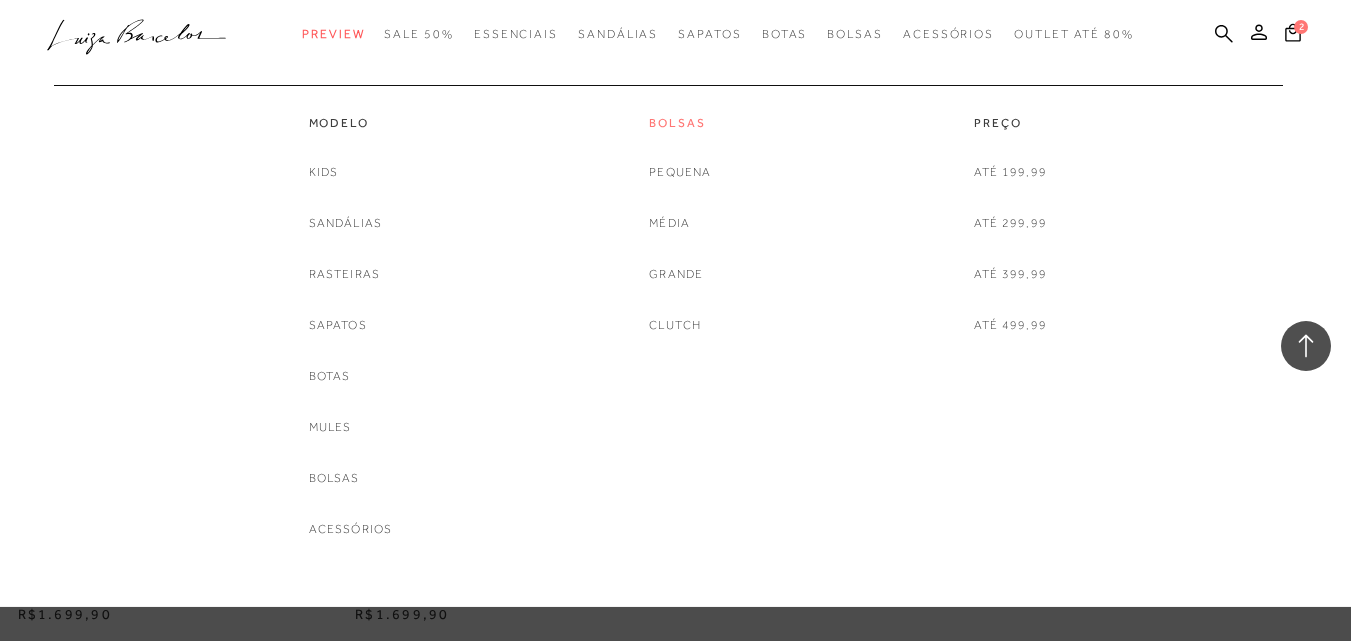 click on "Bolsas" at bounding box center [680, 123] 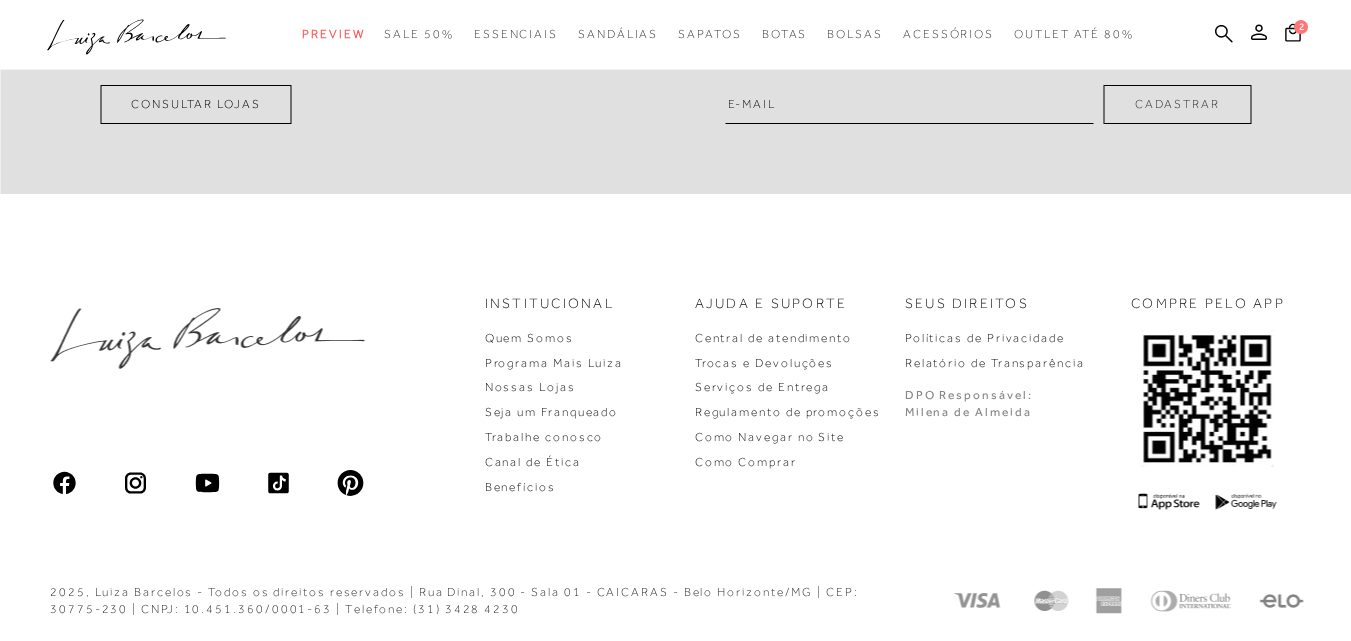 scroll, scrollTop: 0, scrollLeft: 0, axis: both 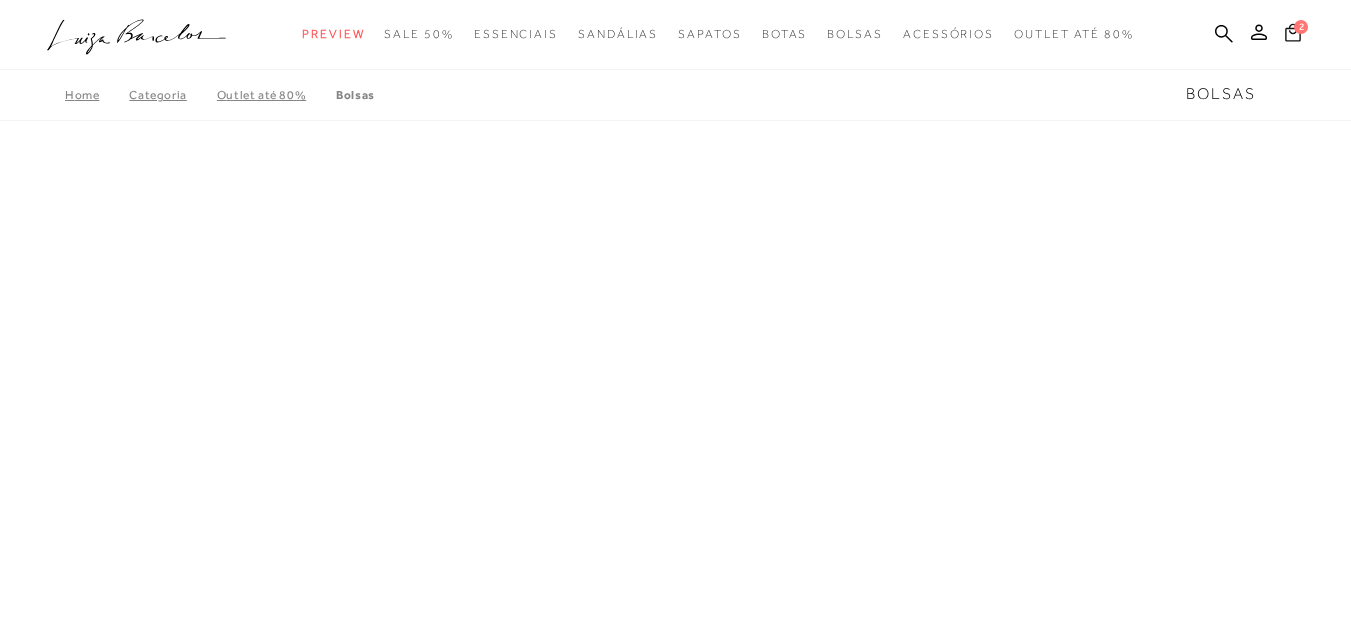 click on "2" at bounding box center [1301, 27] 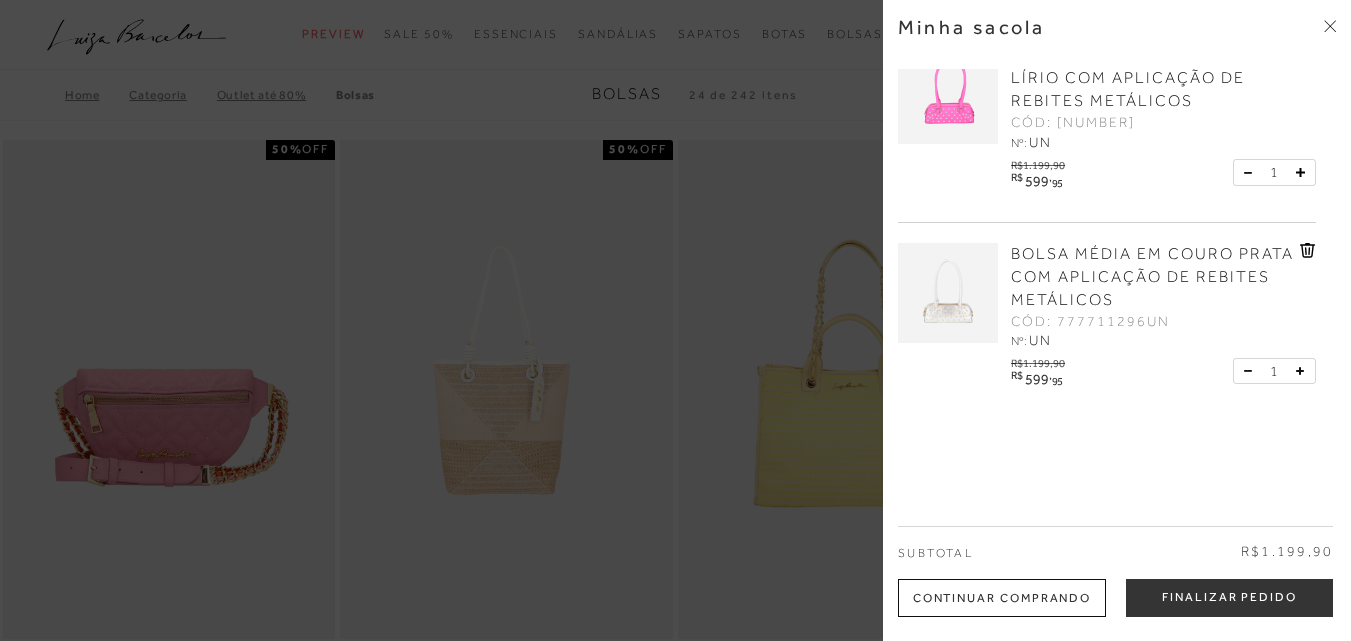 scroll, scrollTop: 0, scrollLeft: 0, axis: both 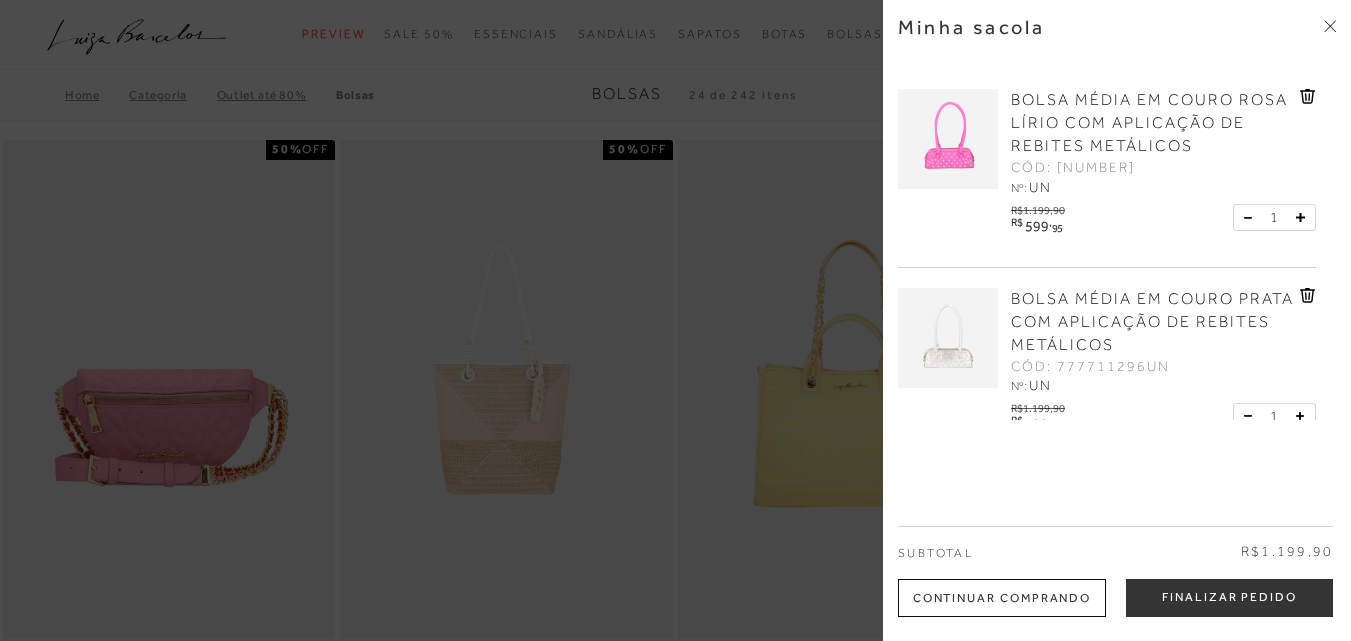 click on "Minha sacola" at bounding box center (1117, 42) 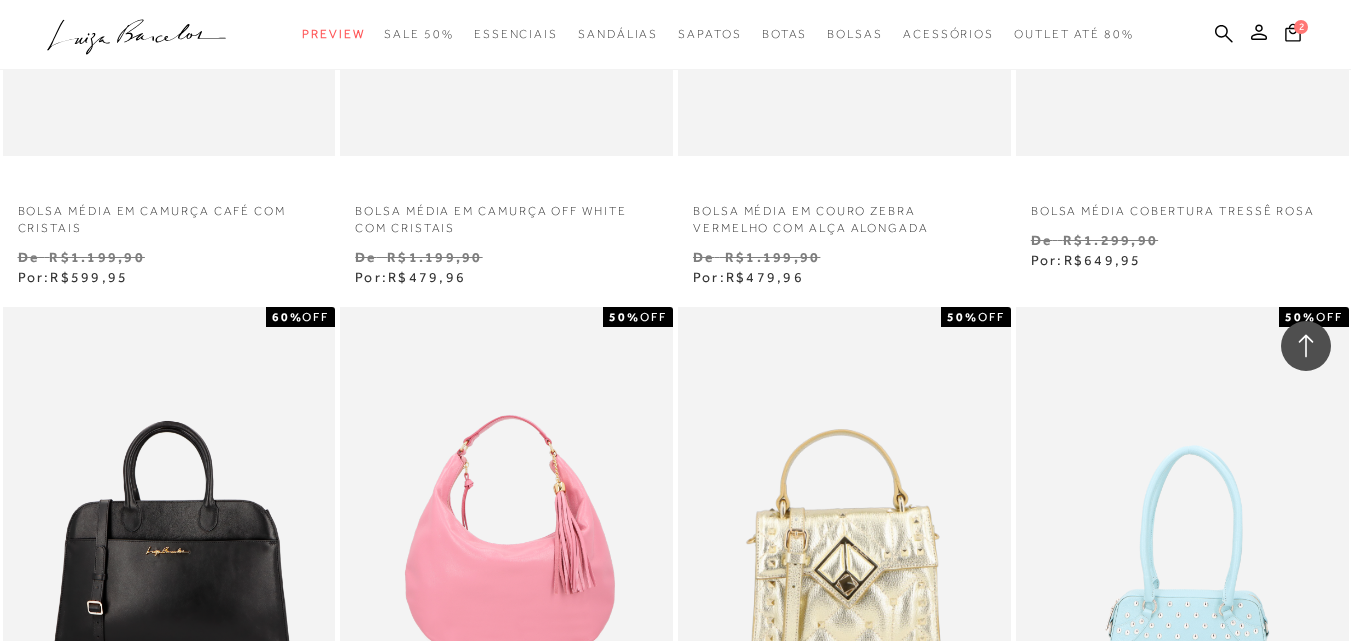 scroll, scrollTop: 1500, scrollLeft: 0, axis: vertical 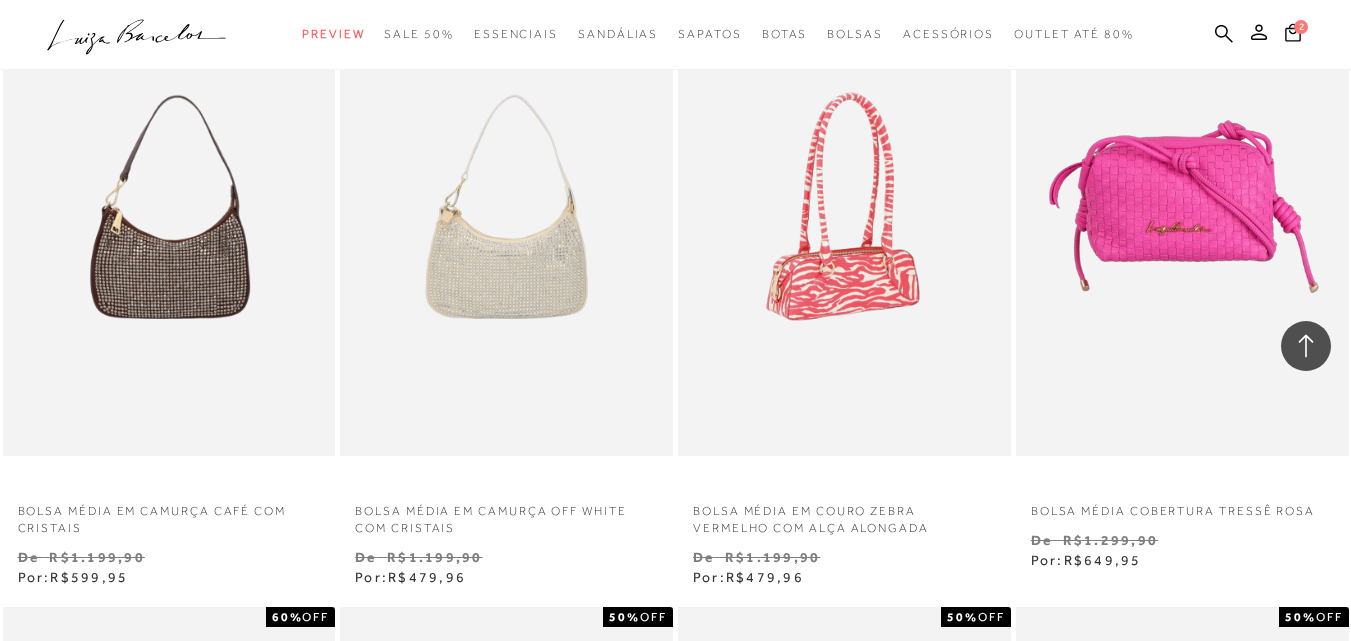 click at bounding box center (845, 206) 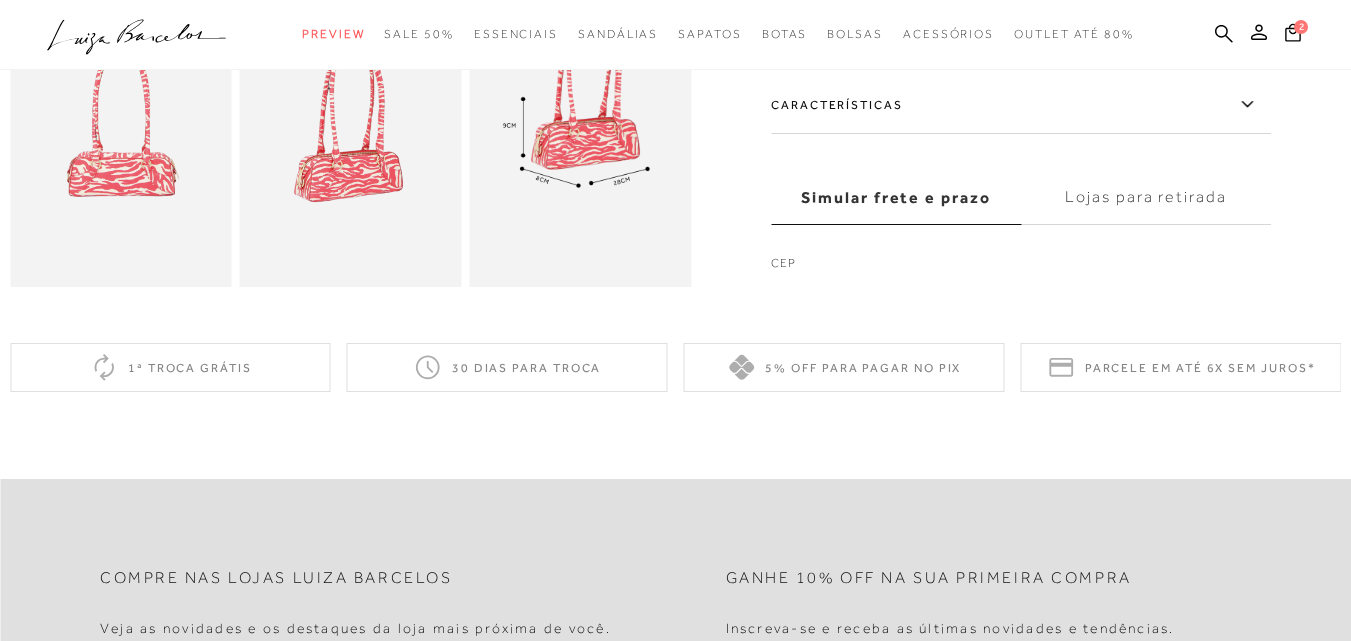 scroll, scrollTop: 200, scrollLeft: 0, axis: vertical 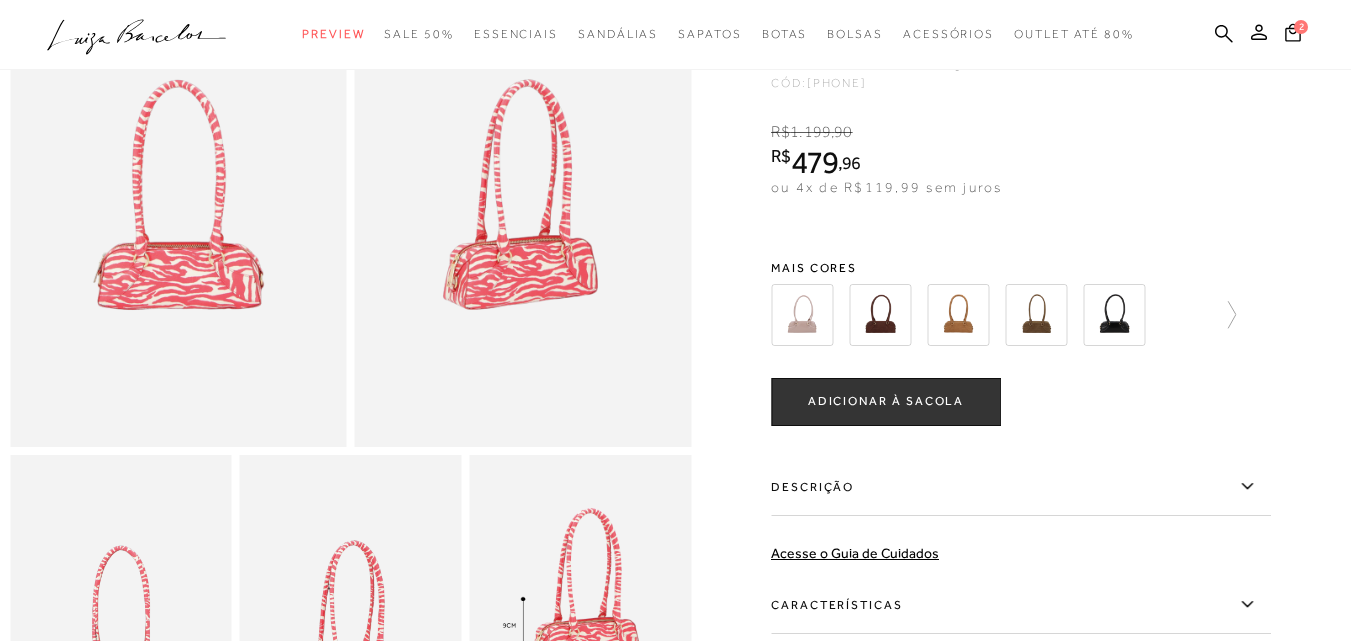 click on "ADICIONAR À SACOLA" at bounding box center (886, 401) 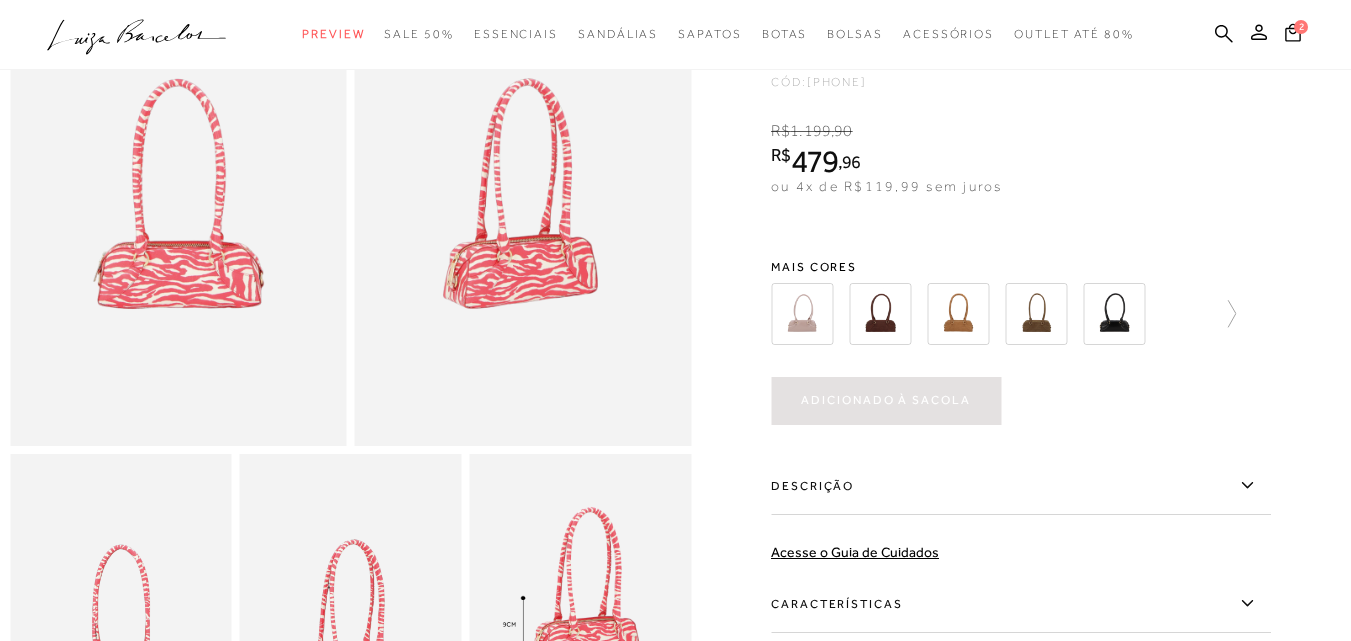 scroll, scrollTop: 0, scrollLeft: 0, axis: both 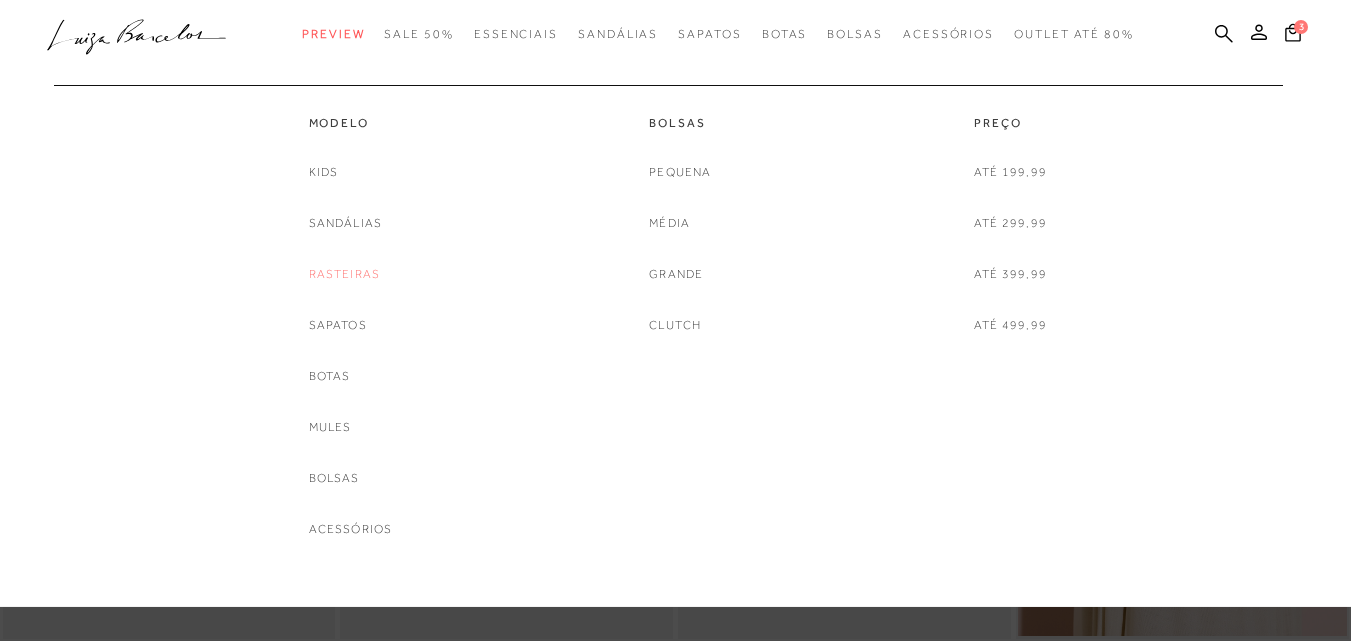click on "Rasteiras" at bounding box center [345, 274] 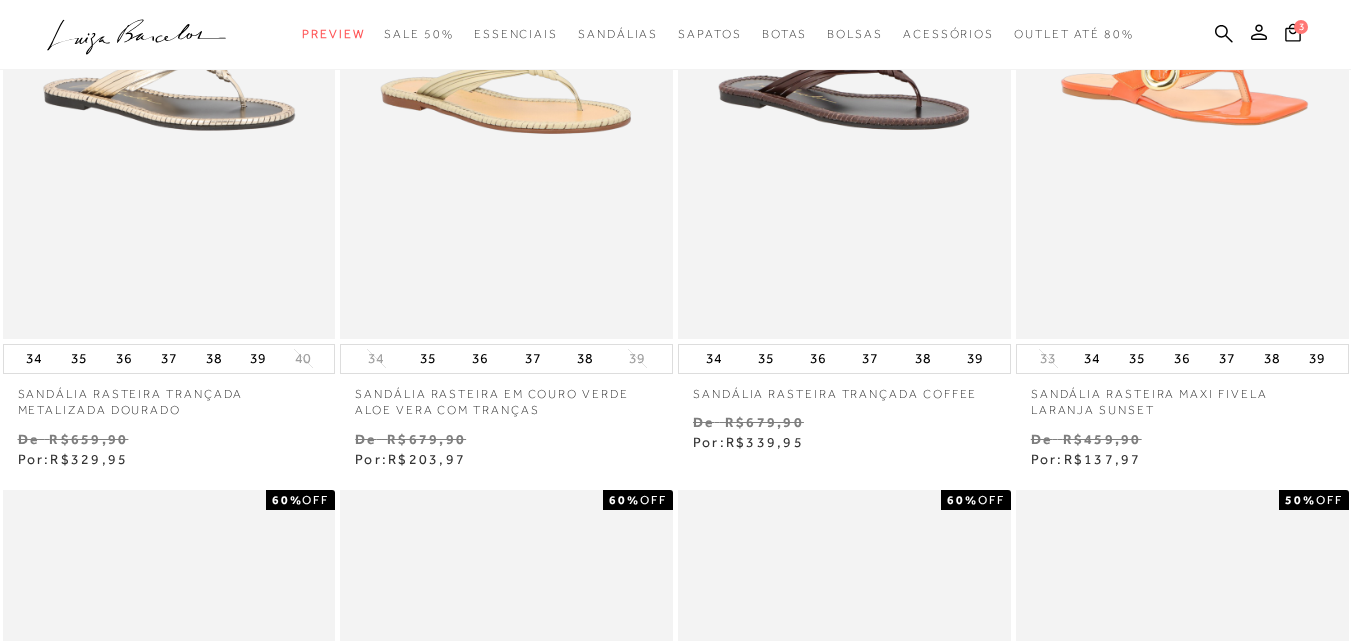 scroll, scrollTop: 700, scrollLeft: 0, axis: vertical 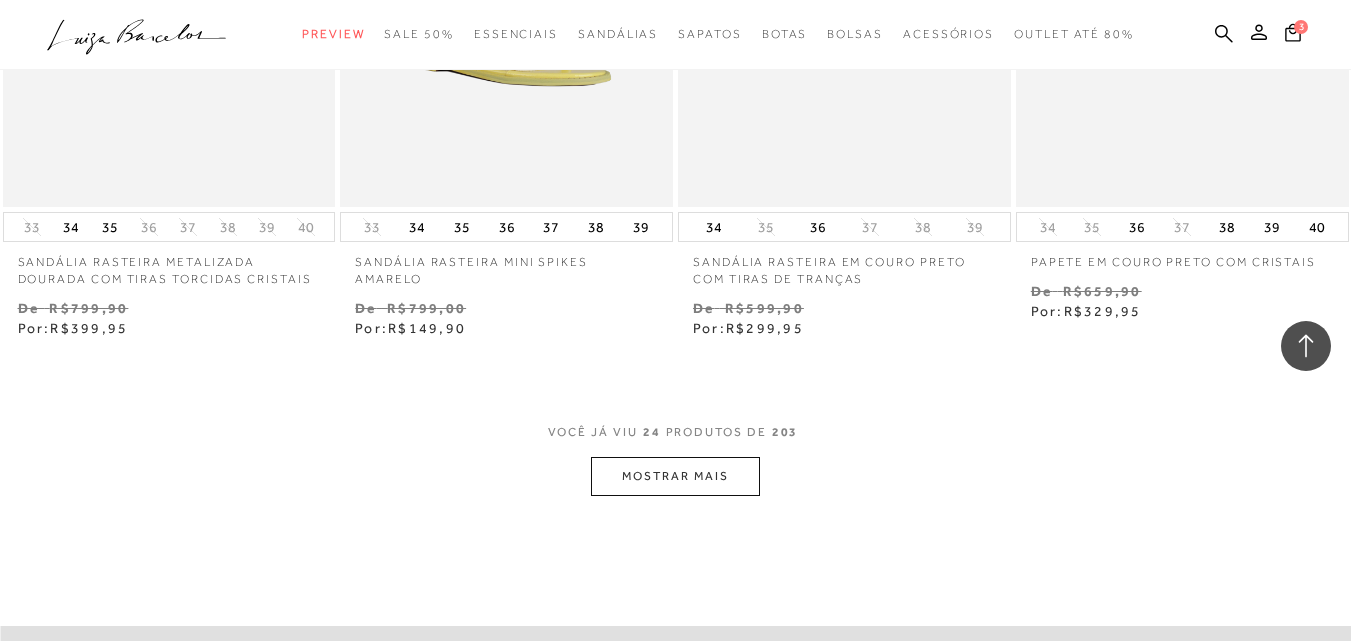 click on "MOSTRAR MAIS" at bounding box center (675, 476) 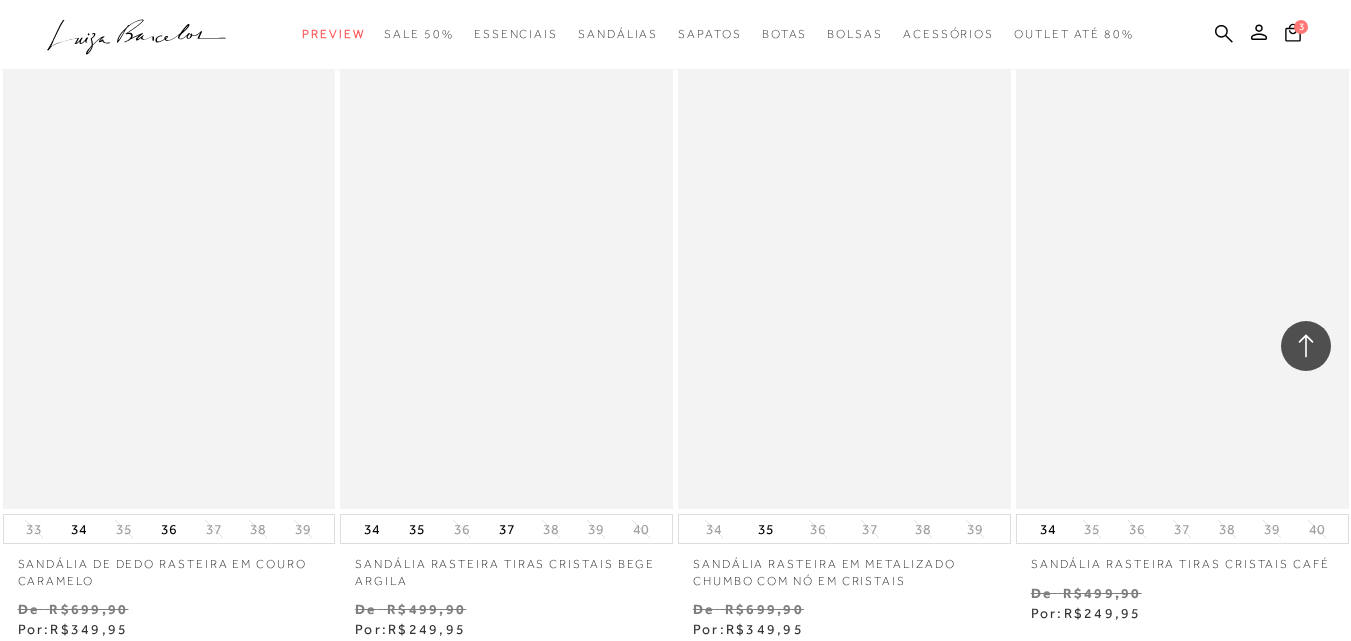 scroll, scrollTop: 7500, scrollLeft: 0, axis: vertical 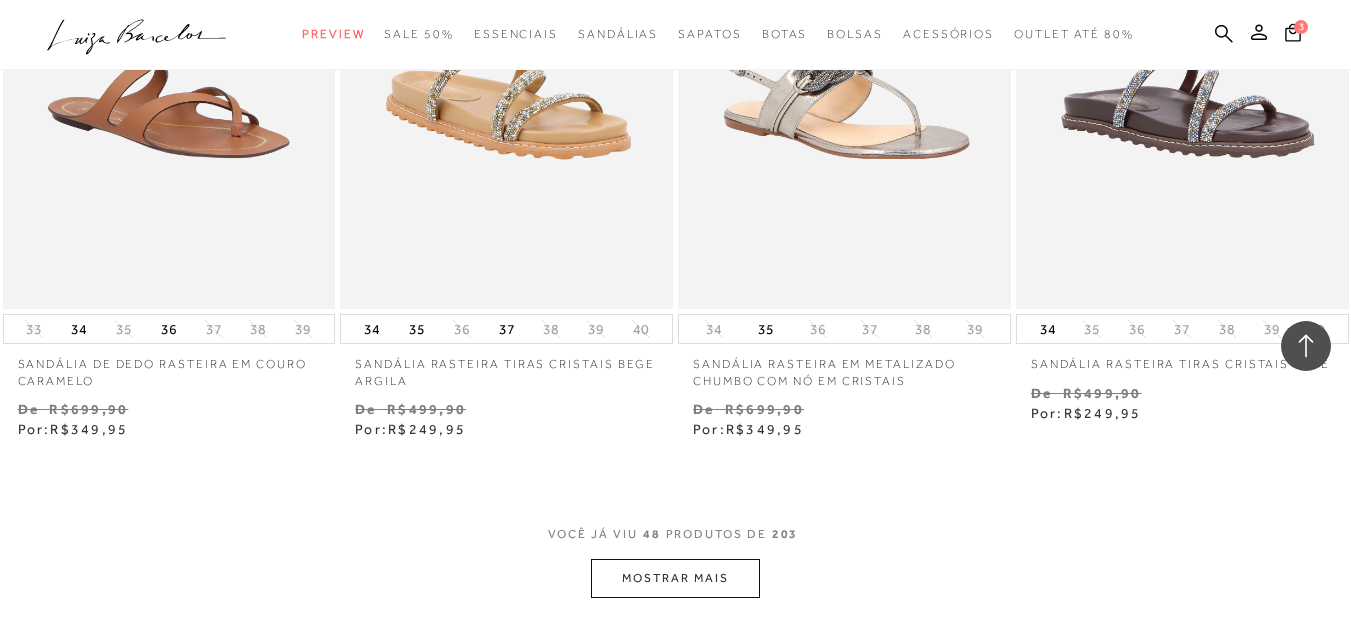 click on "MOSTRAR MAIS" at bounding box center [675, 578] 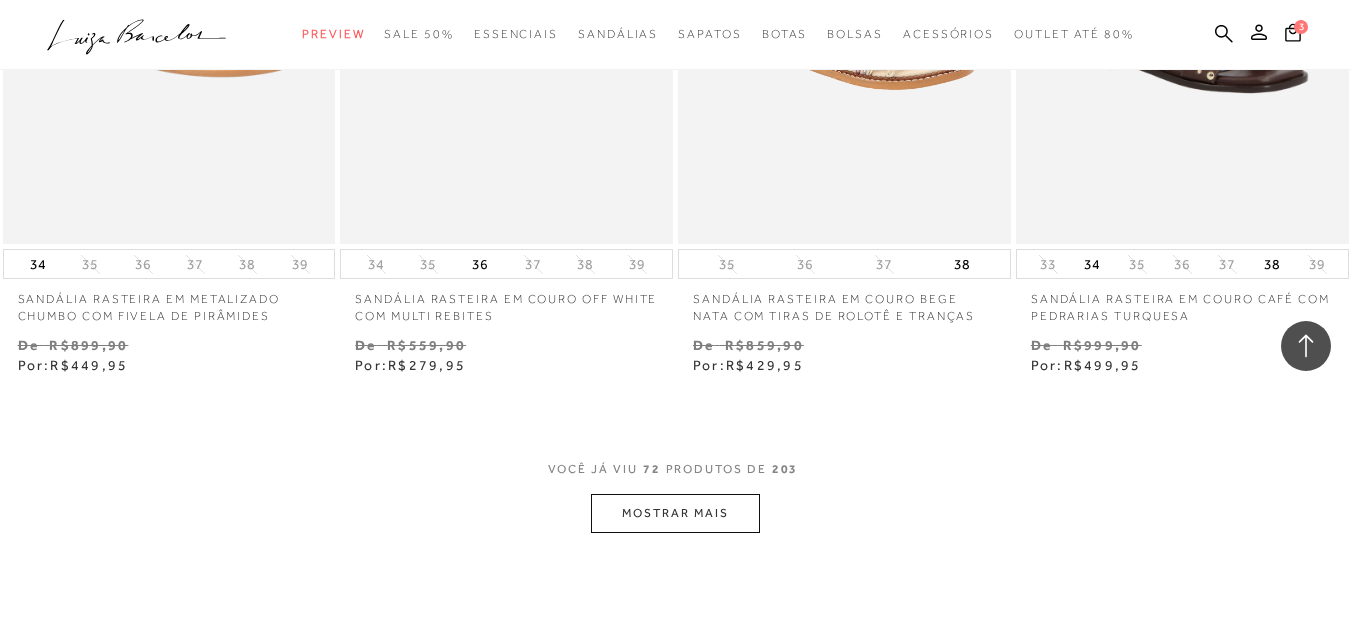 scroll, scrollTop: 11800, scrollLeft: 0, axis: vertical 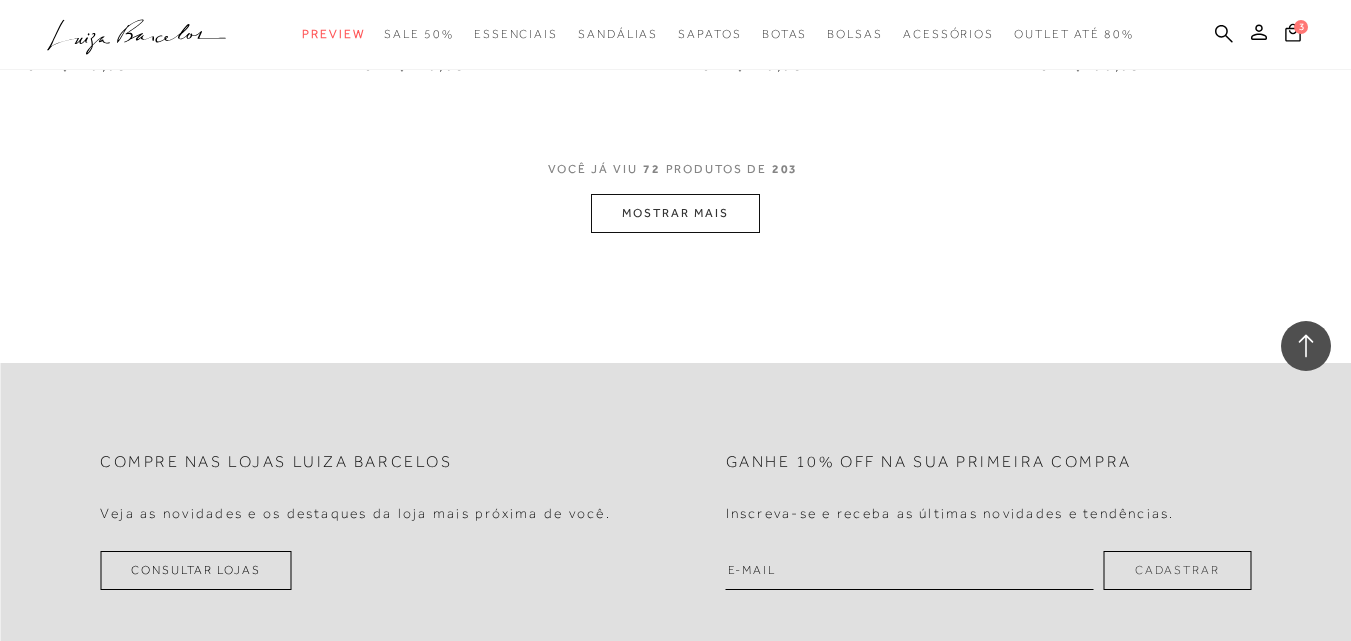 click on "MOSTRAR MAIS" at bounding box center (675, 213) 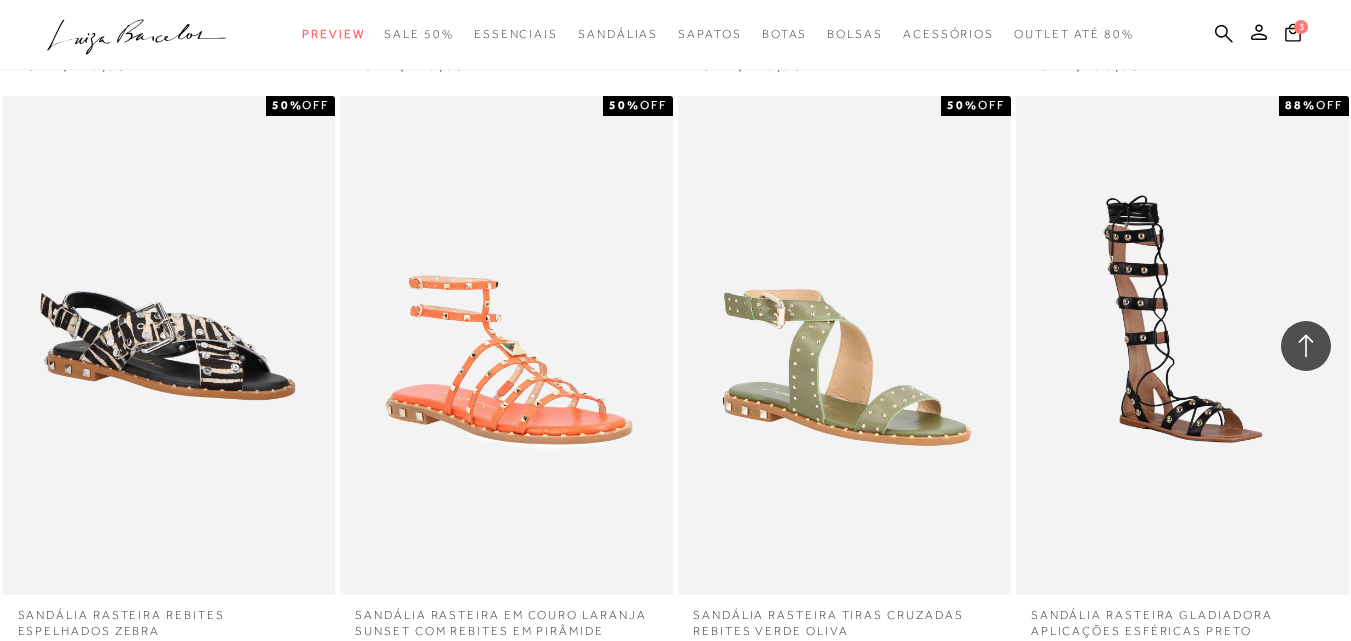 click on "SANDÁLIA RASTEIRA EM COURO LARANJA SUNSET COM REBITES EM PIRÂMIDE
50%
OFF" at bounding box center (506, 345) 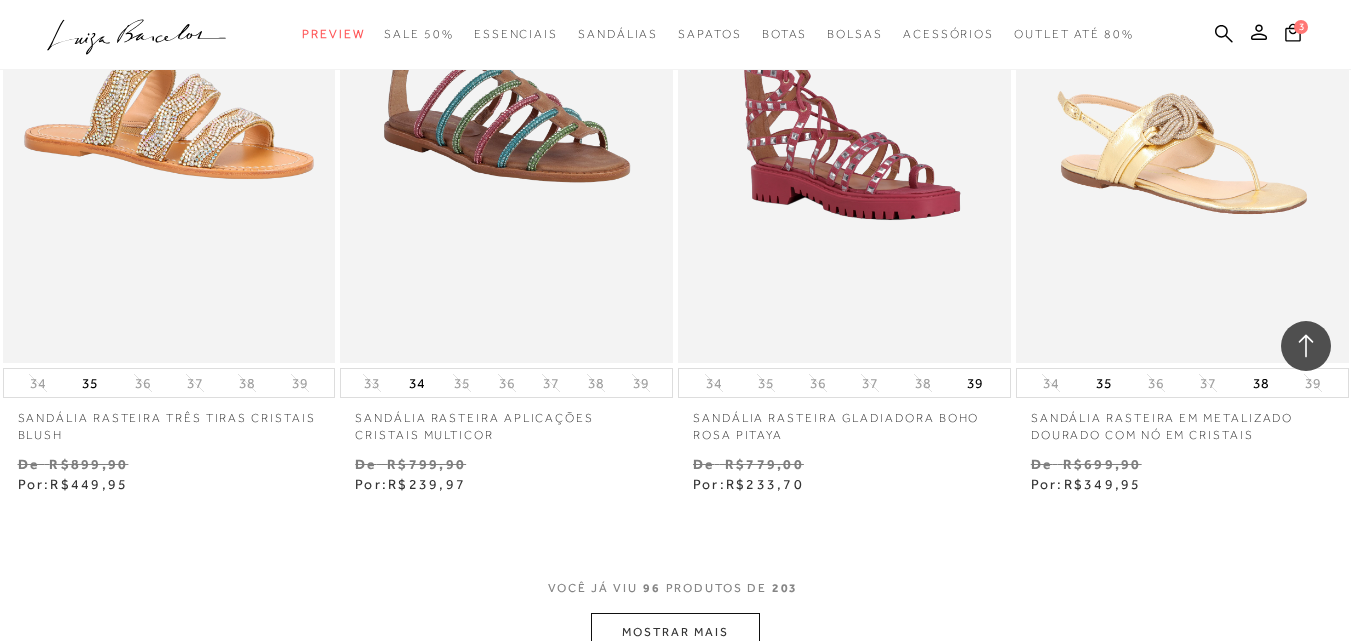 scroll, scrollTop: 15600, scrollLeft: 0, axis: vertical 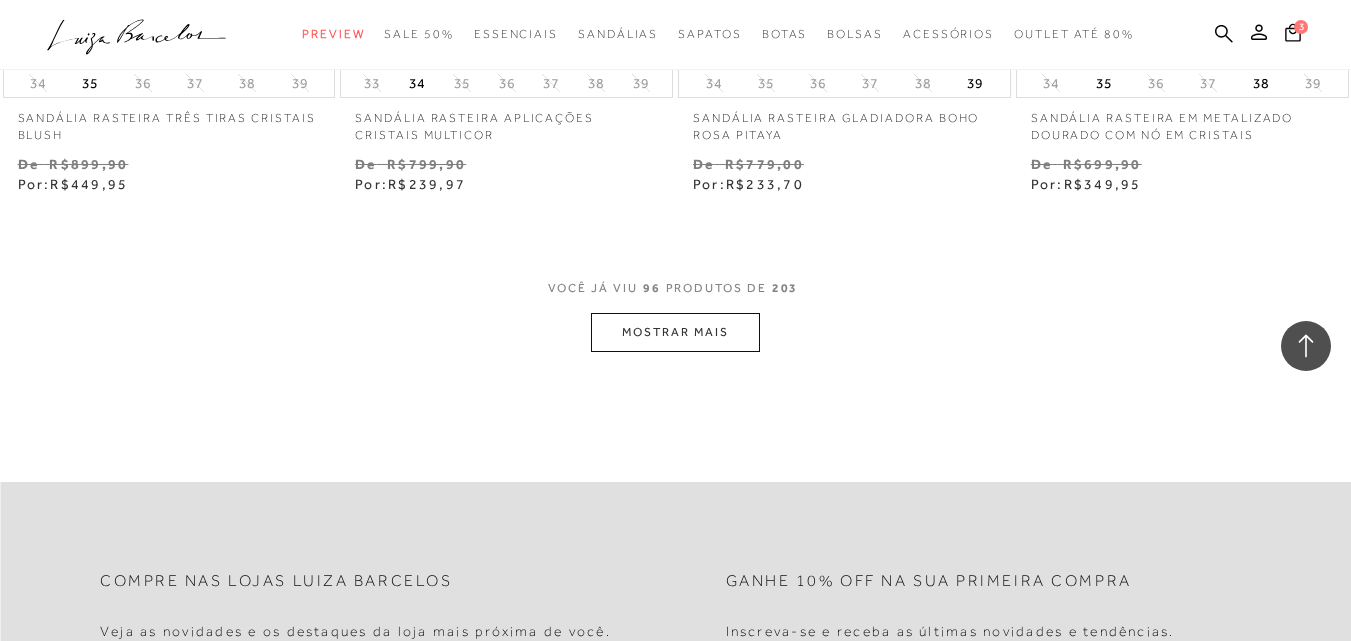 click on "MOSTRAR MAIS" at bounding box center (675, 332) 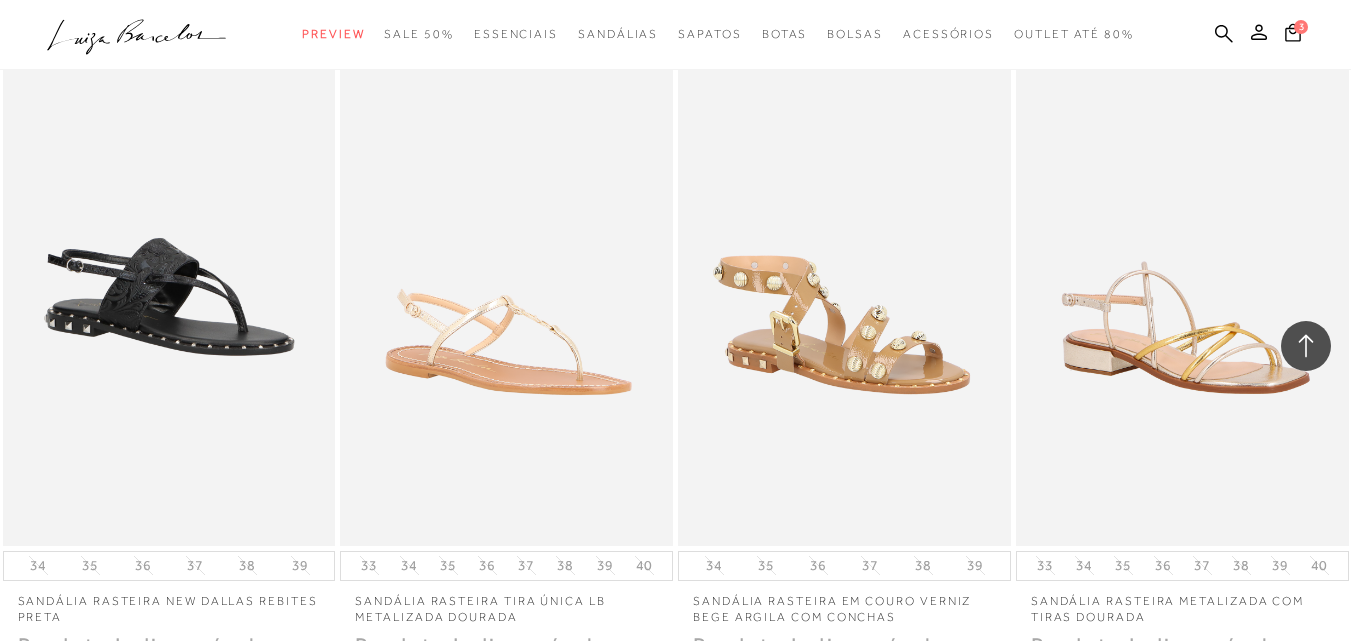scroll, scrollTop: 19300, scrollLeft: 0, axis: vertical 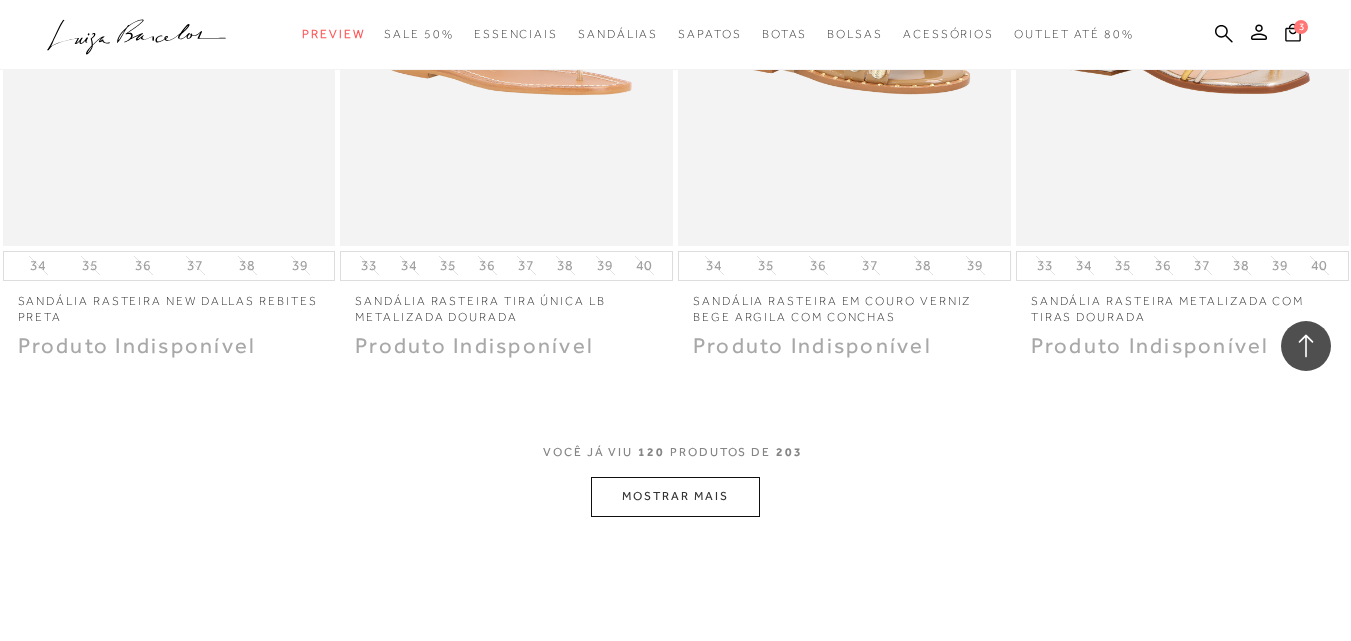 click on "MOSTRAR MAIS" at bounding box center (675, 496) 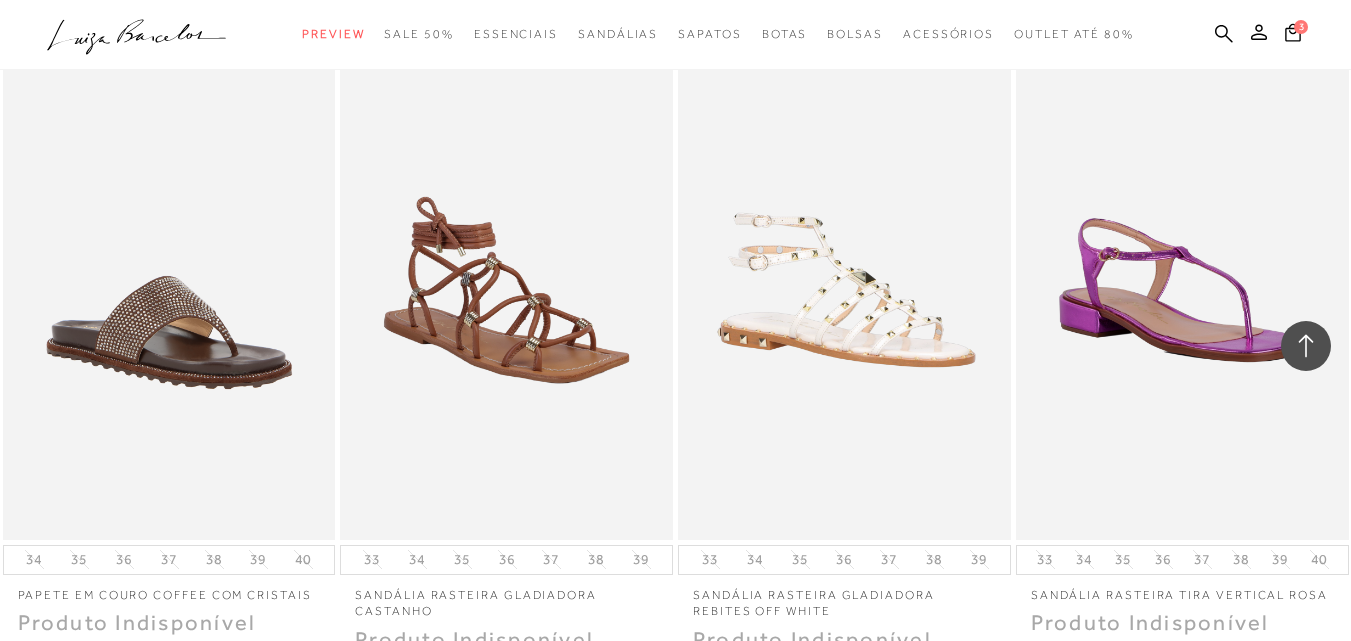scroll, scrollTop: 23200, scrollLeft: 0, axis: vertical 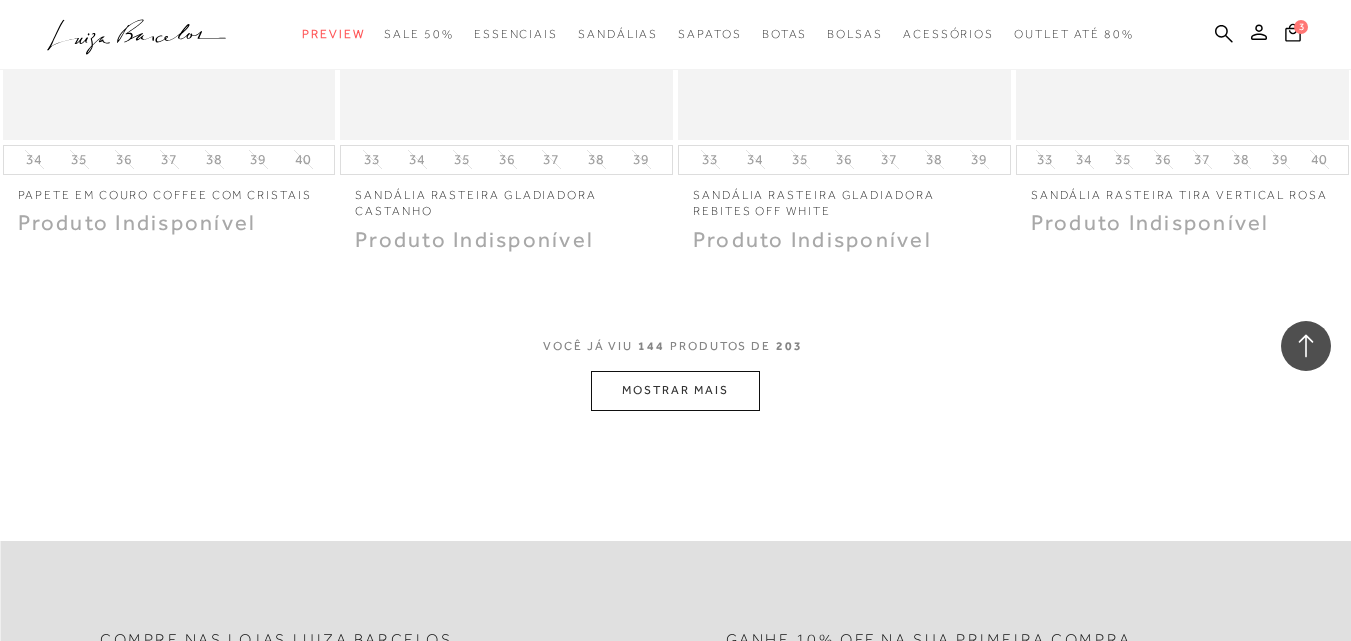click on "MOSTRAR MAIS" at bounding box center (675, 390) 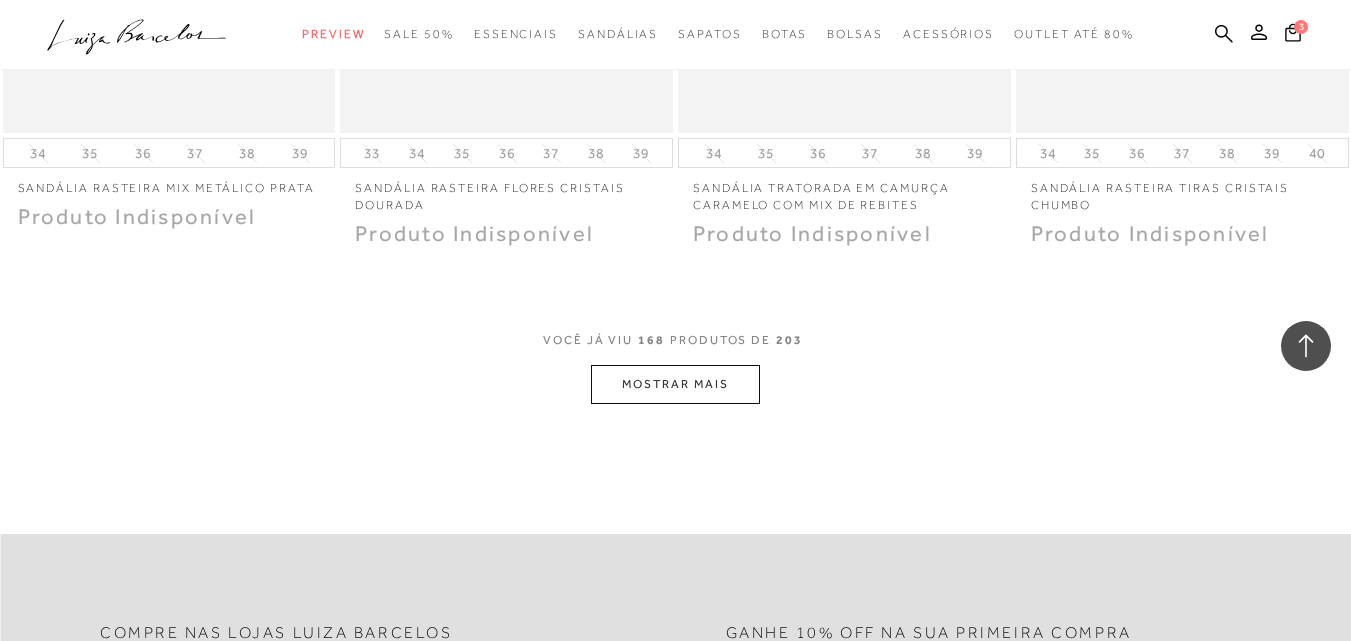 scroll, scrollTop: 27100, scrollLeft: 0, axis: vertical 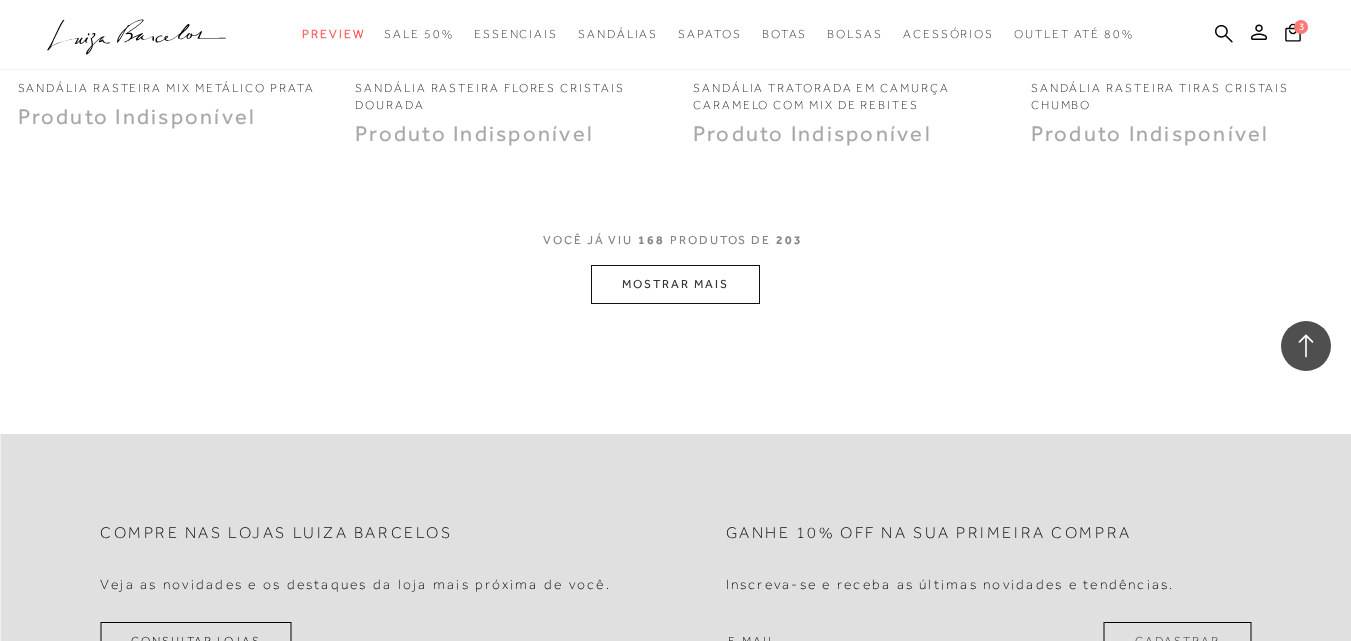 click on "MOSTRAR MAIS" at bounding box center (675, 284) 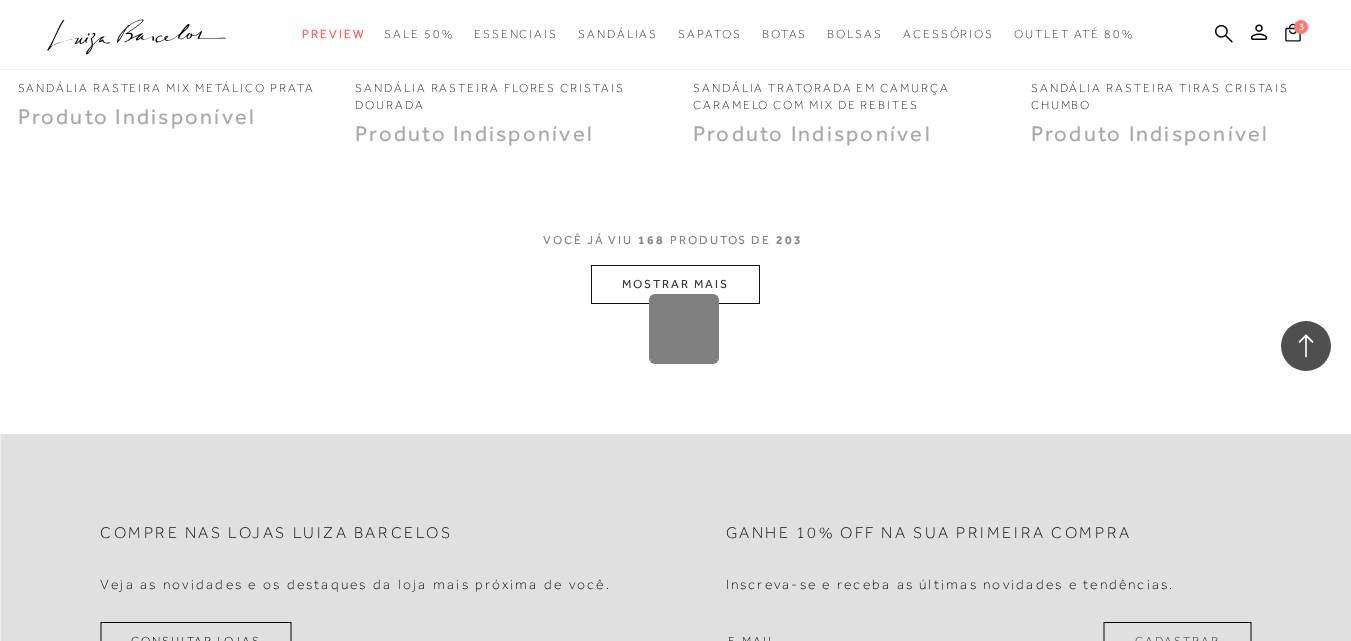 click on "3" at bounding box center [1301, 27] 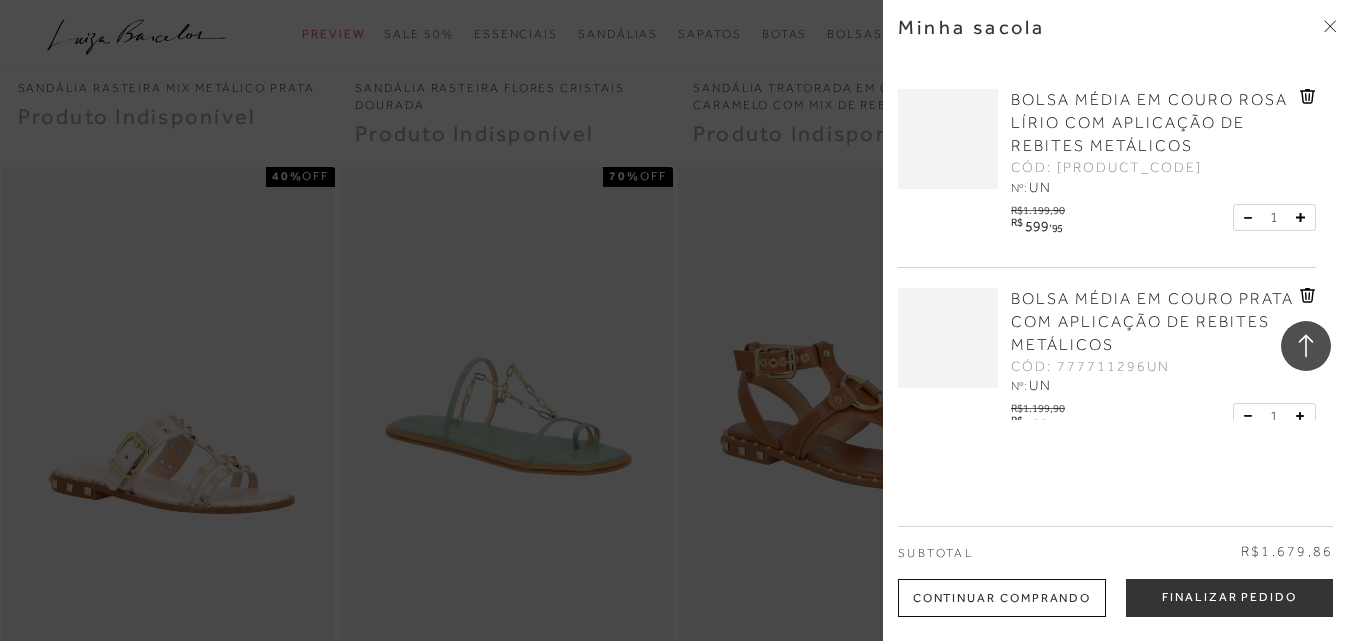 scroll, scrollTop: 26600, scrollLeft: 0, axis: vertical 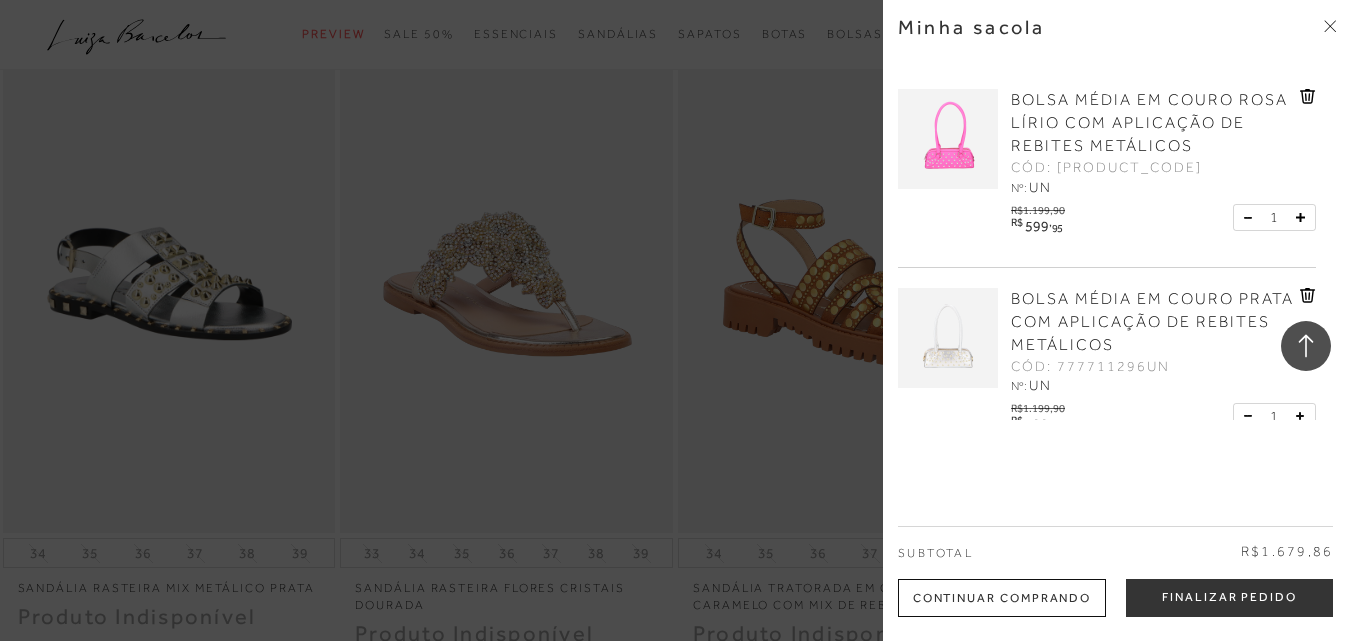 click at bounding box center (675, 320) 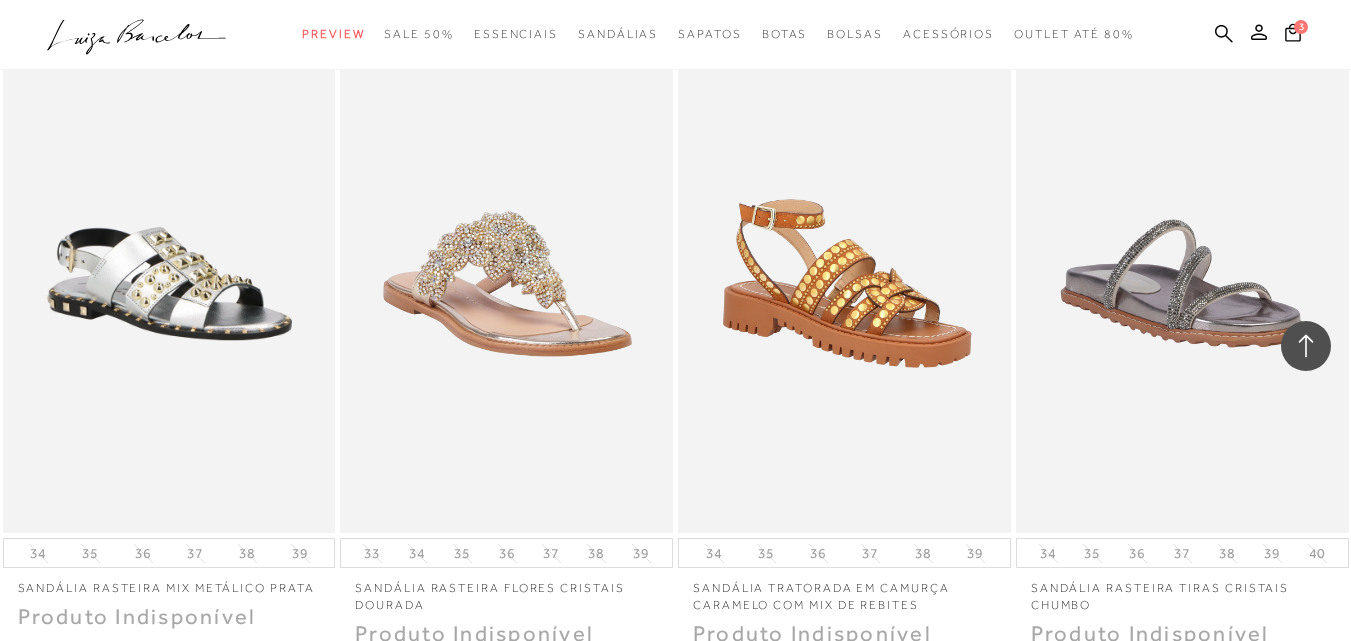 scroll, scrollTop: 25300, scrollLeft: 0, axis: vertical 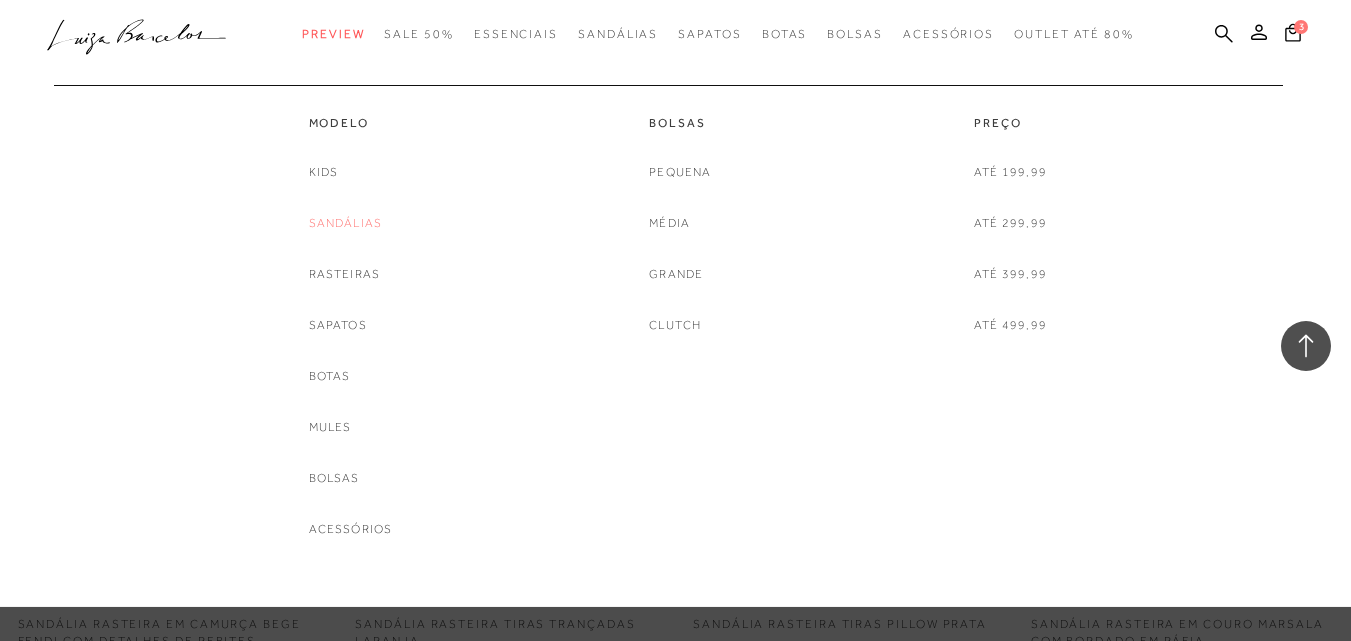 click on "Sandálias" at bounding box center (346, 223) 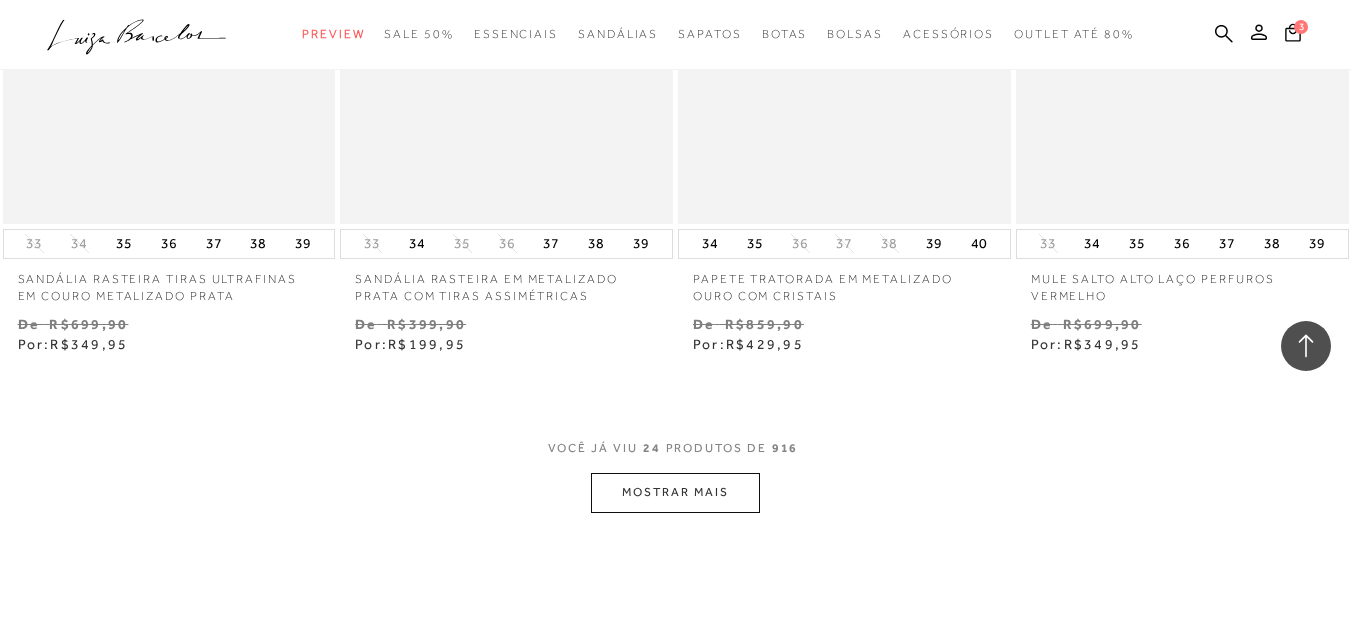 scroll, scrollTop: 3800, scrollLeft: 0, axis: vertical 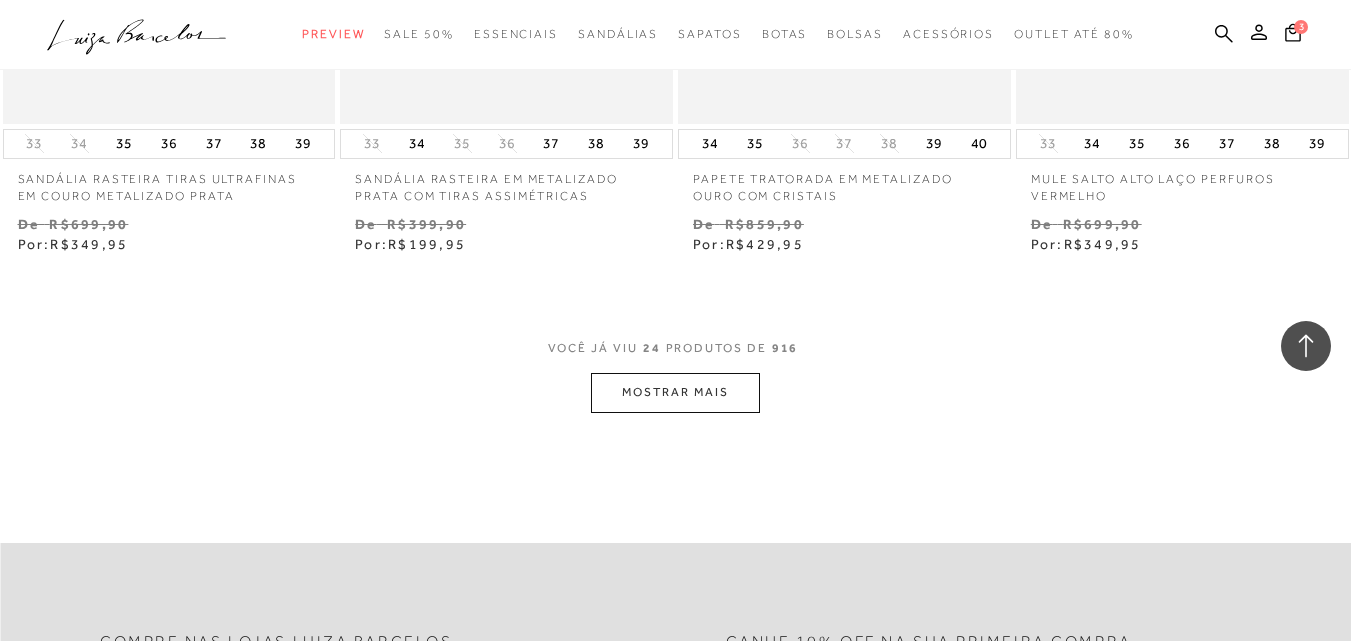 click on "MOSTRAR MAIS" at bounding box center [675, 392] 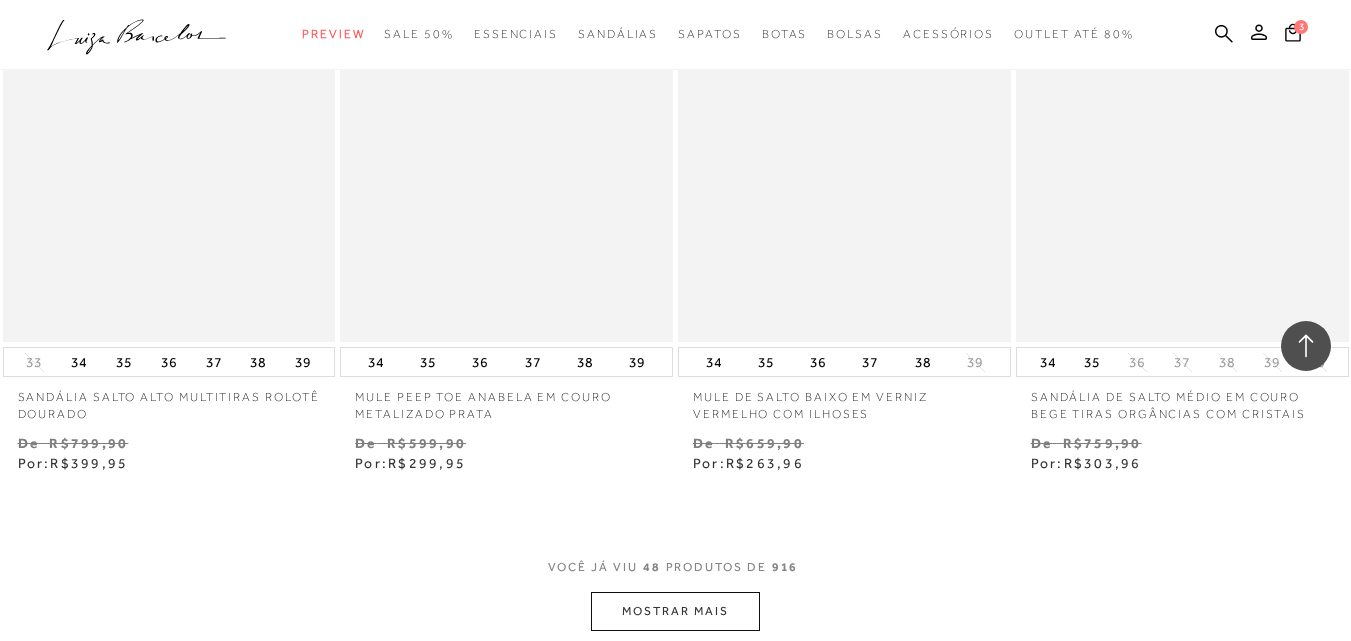 scroll, scrollTop: 7700, scrollLeft: 0, axis: vertical 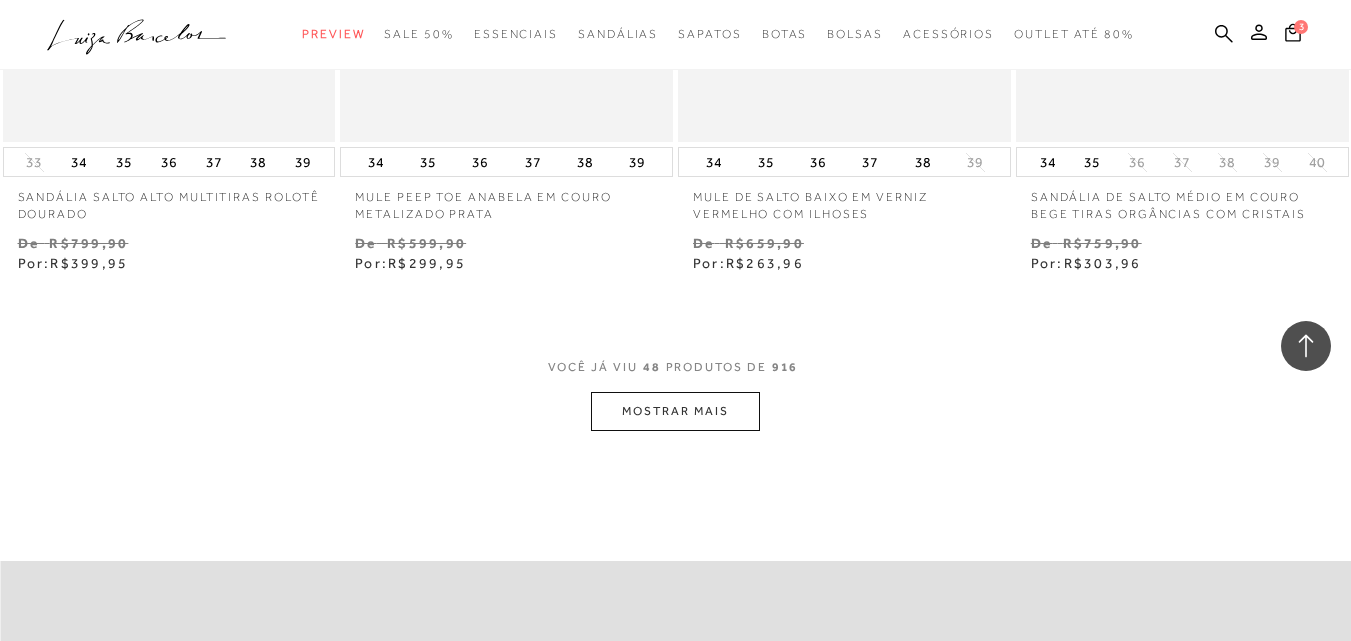 click on "MOSTRAR MAIS" at bounding box center (675, 411) 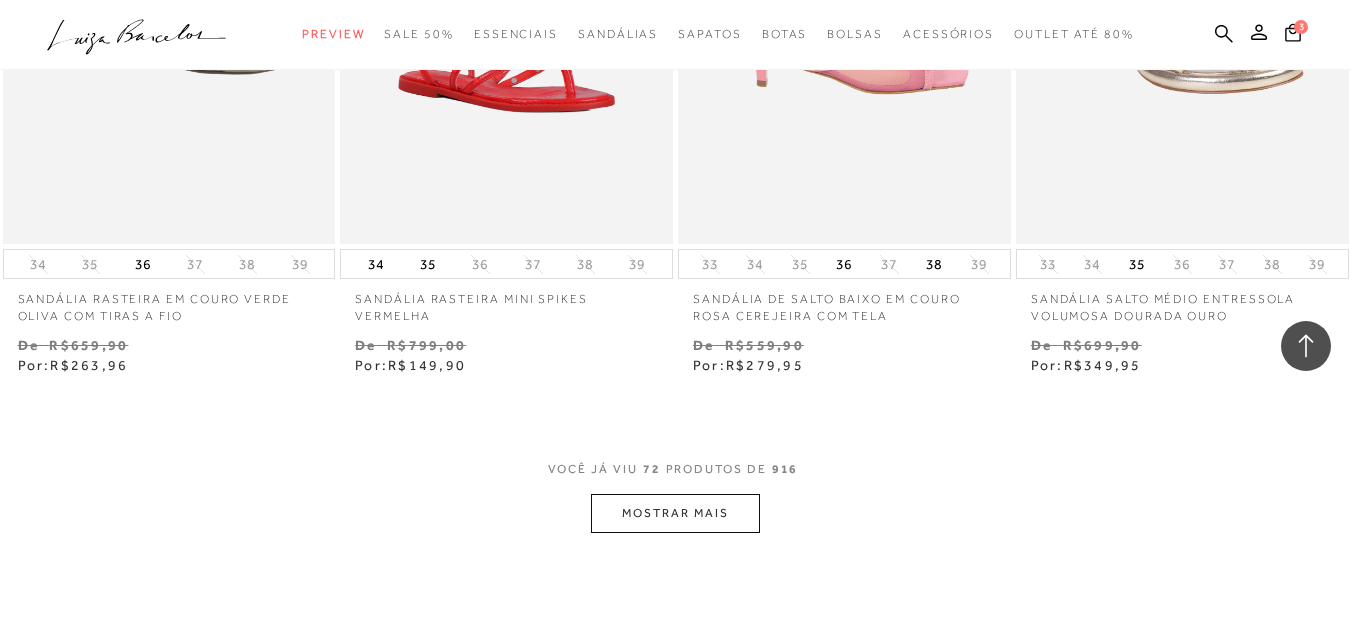 scroll, scrollTop: 11600, scrollLeft: 0, axis: vertical 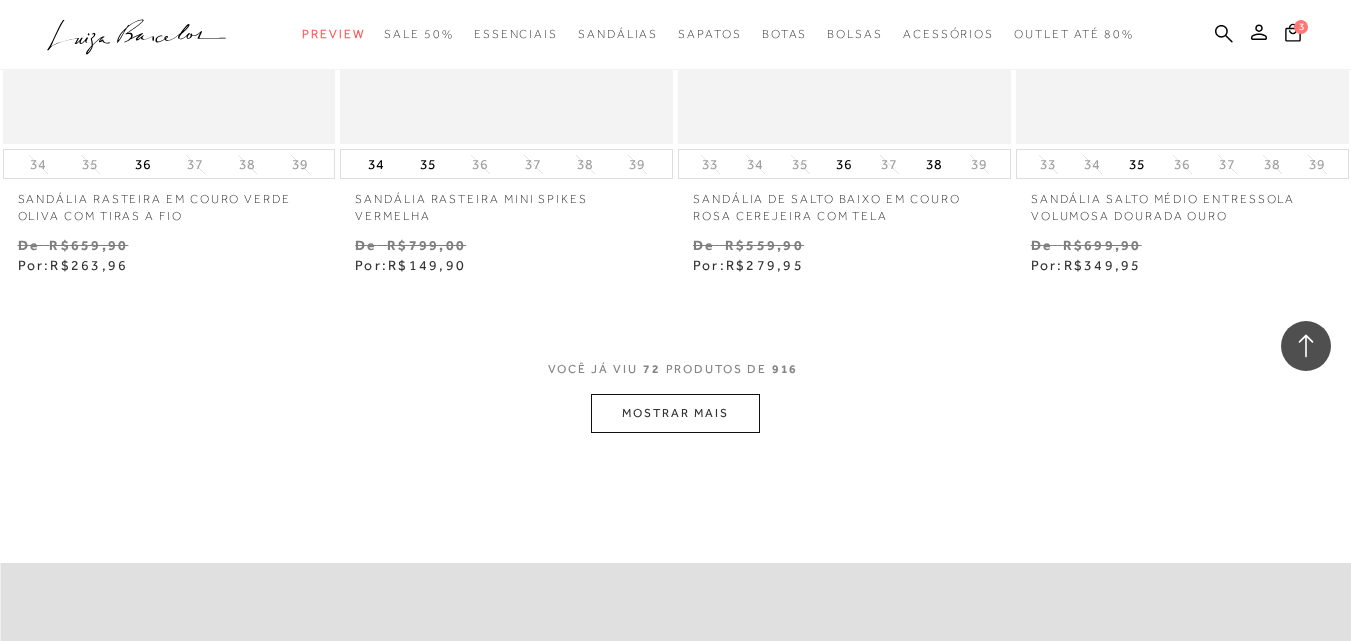 click on "MOSTRAR MAIS" at bounding box center (675, 413) 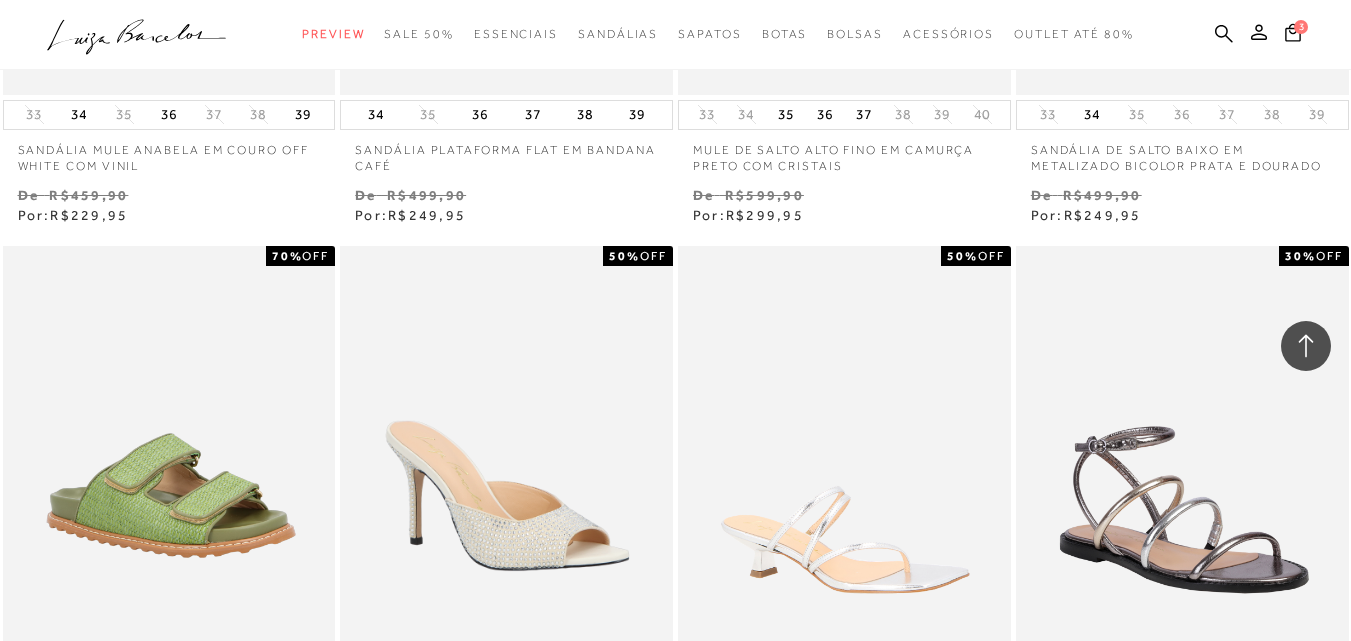 scroll, scrollTop: 13100, scrollLeft: 0, axis: vertical 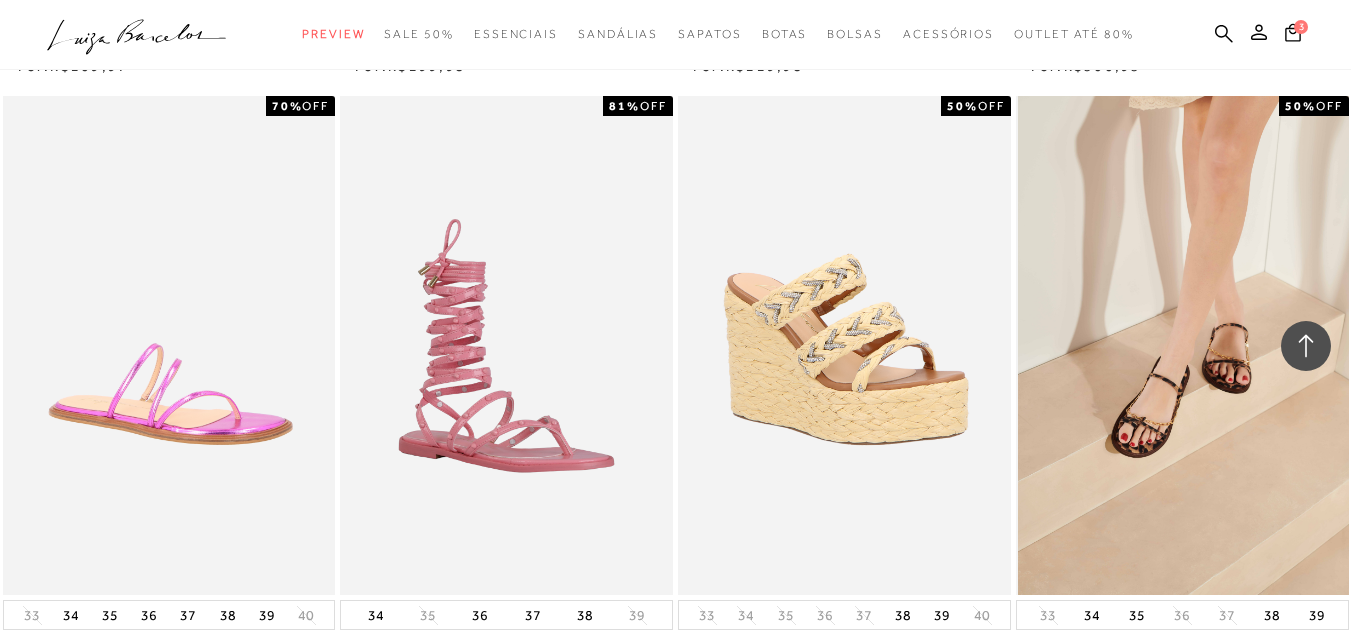 type 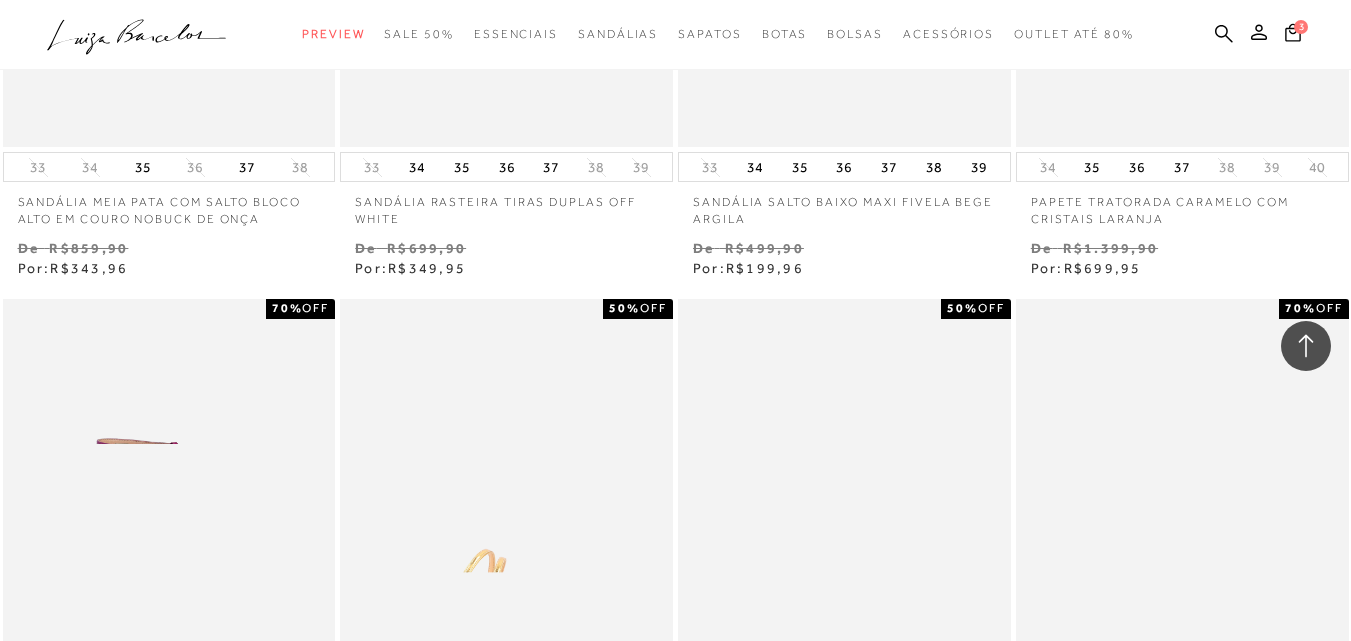 scroll, scrollTop: 17900, scrollLeft: 0, axis: vertical 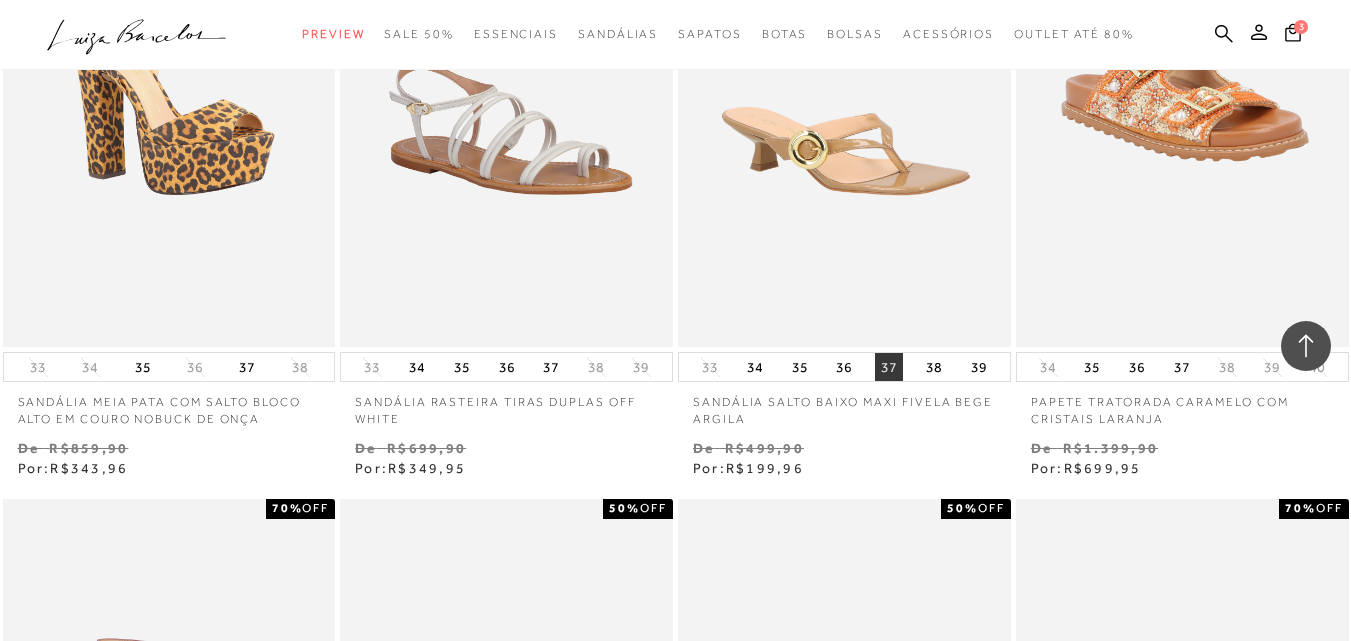 click on "37" at bounding box center (889, 367) 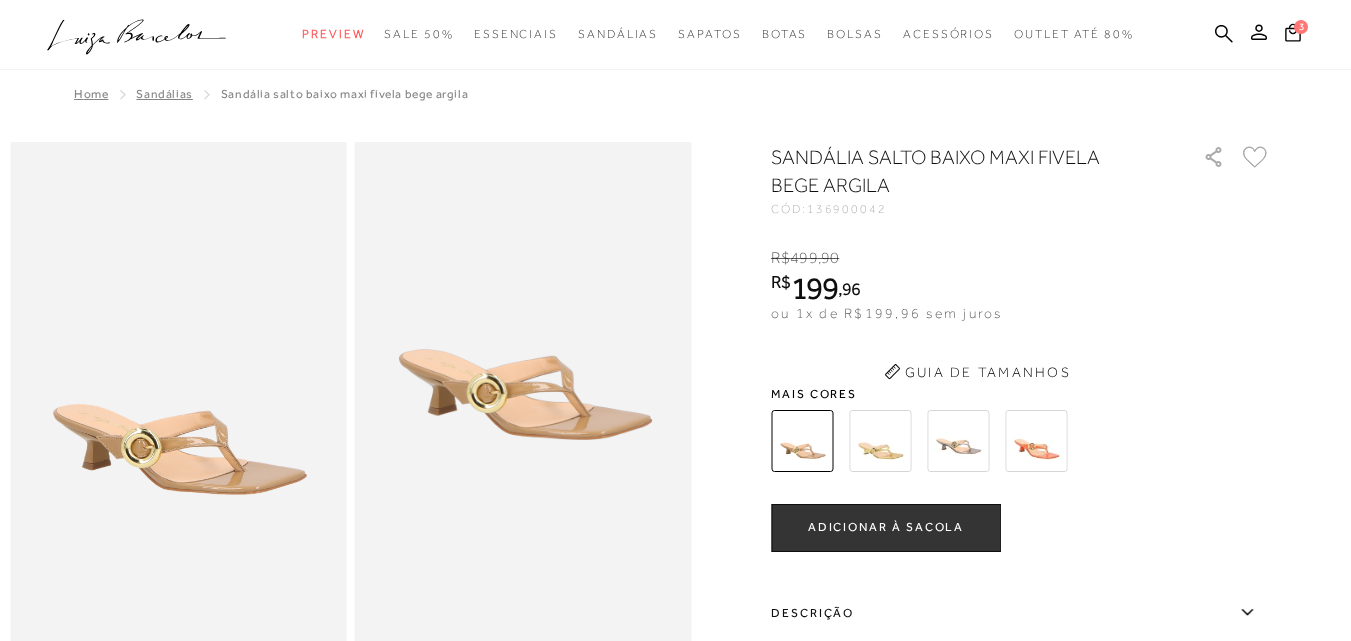 scroll, scrollTop: 0, scrollLeft: 0, axis: both 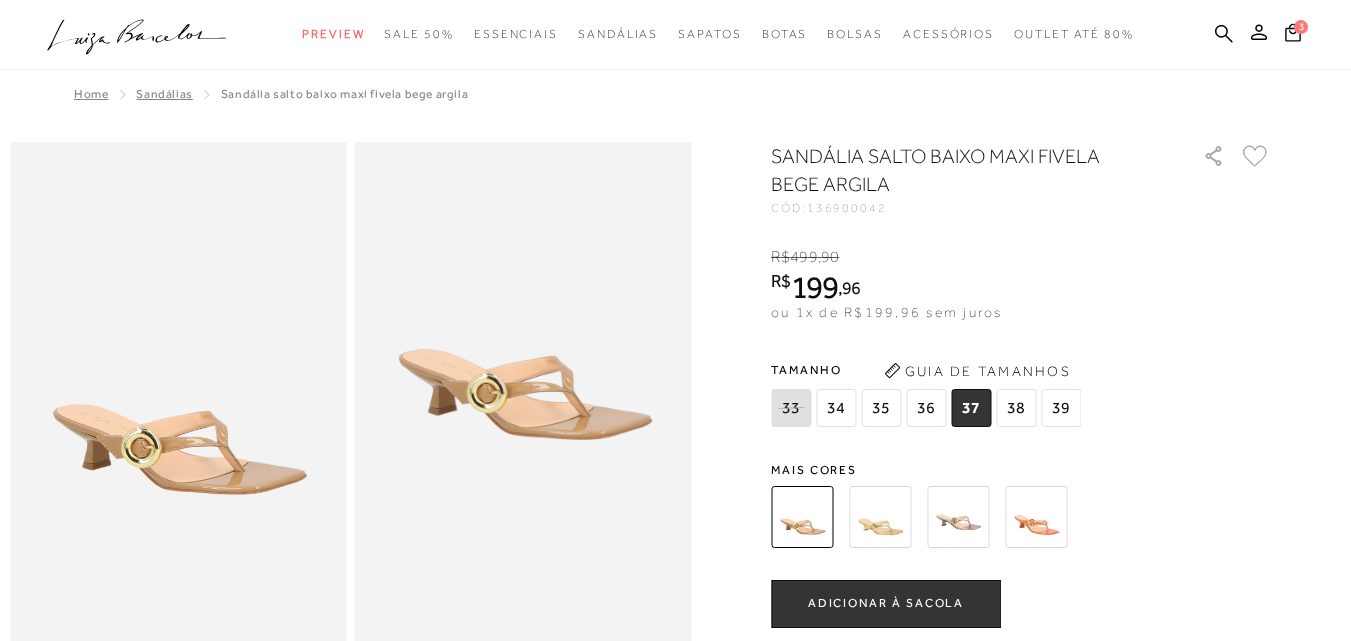 click at bounding box center (1036, 517) 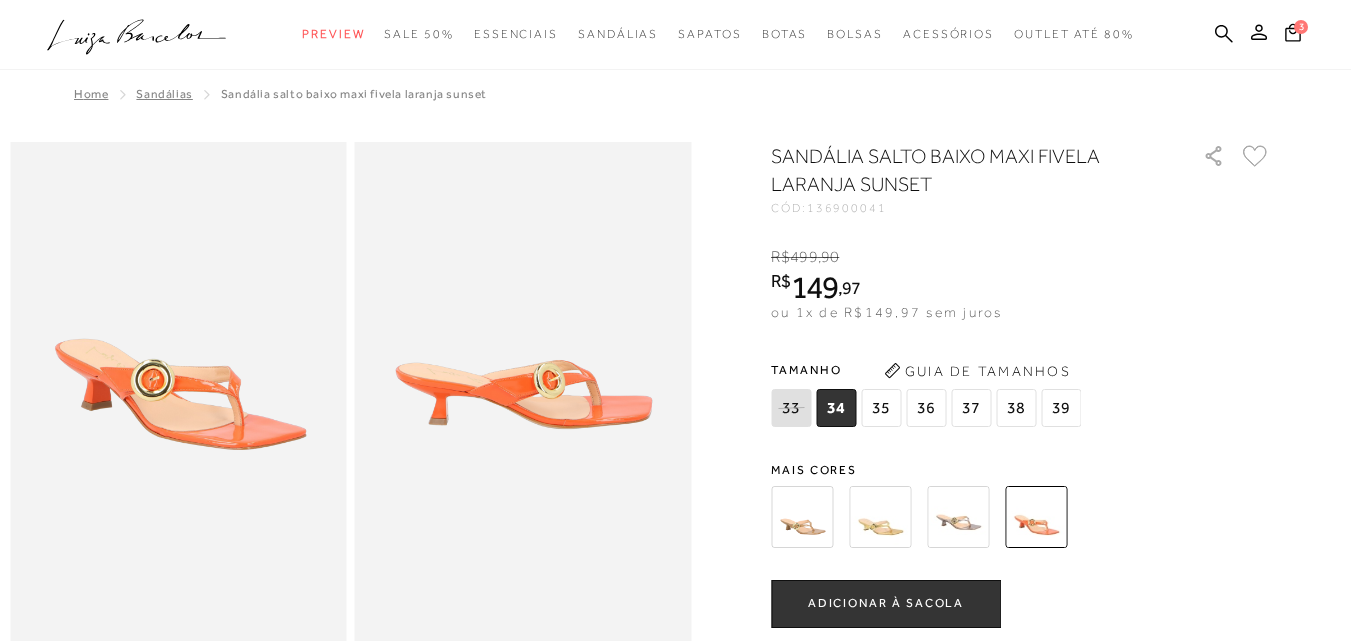 click on "ADICIONAR À SACOLA" at bounding box center (886, 603) 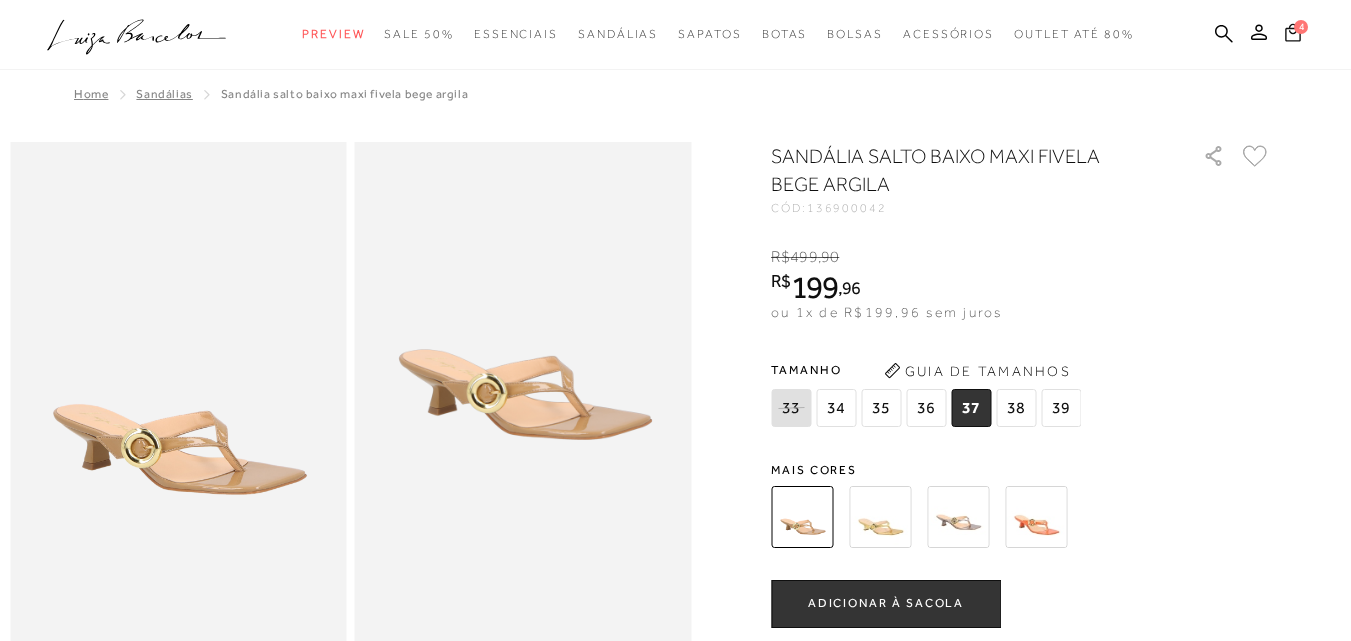 click on "4" at bounding box center (1301, 27) 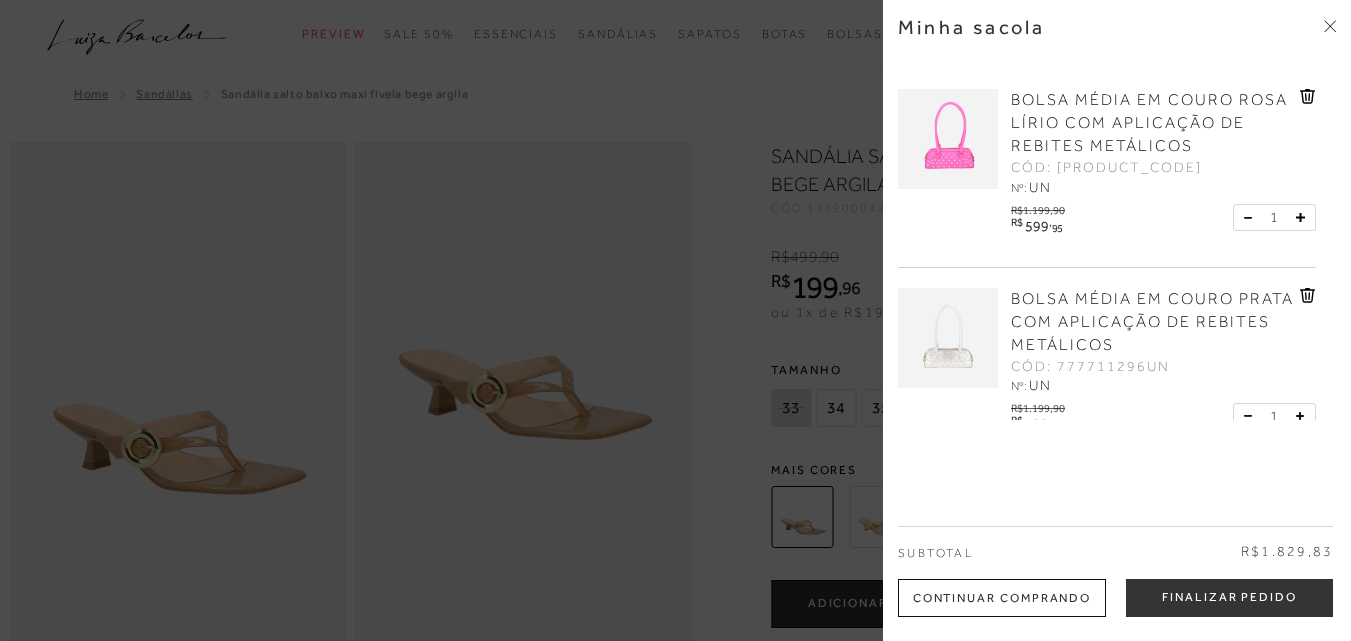 scroll, scrollTop: 400, scrollLeft: 0, axis: vertical 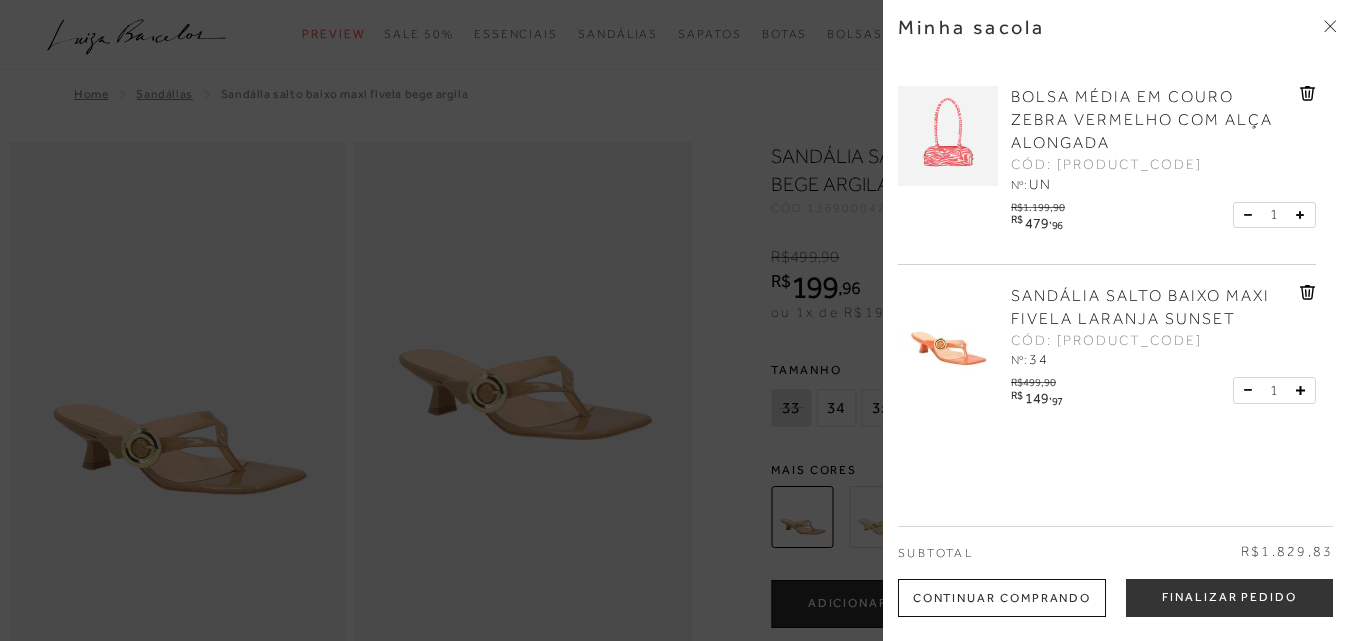 click at bounding box center [1252, 390] 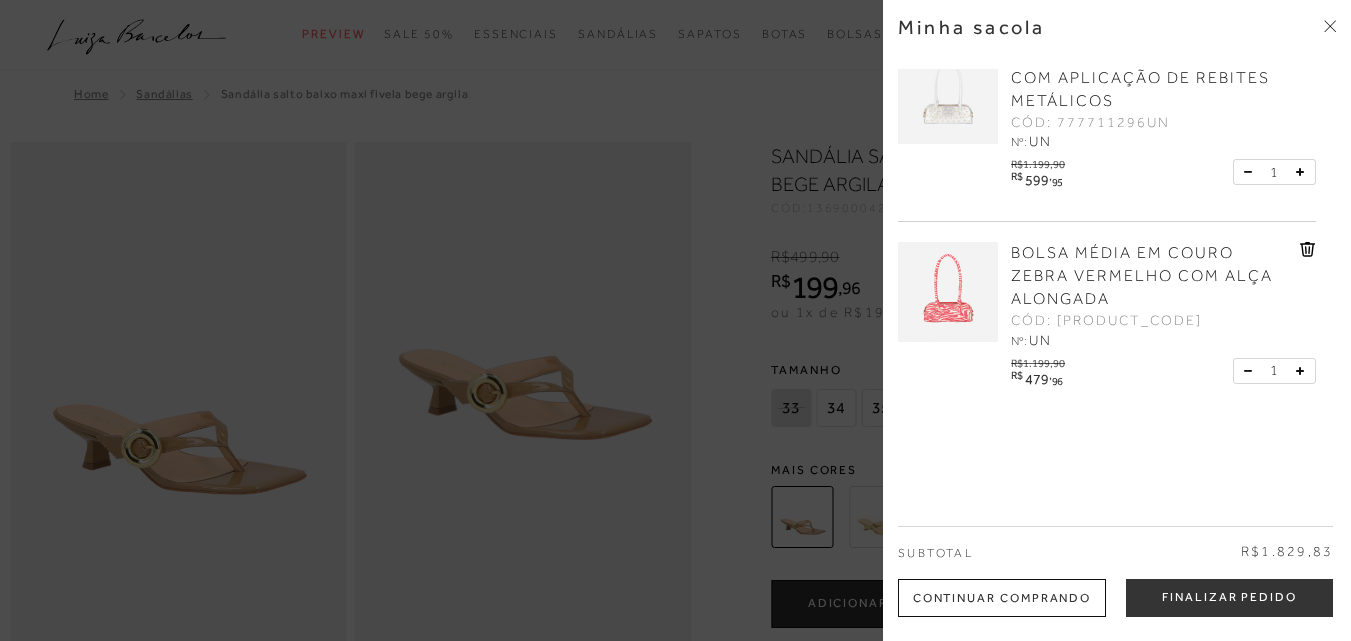 scroll, scrollTop: 244, scrollLeft: 0, axis: vertical 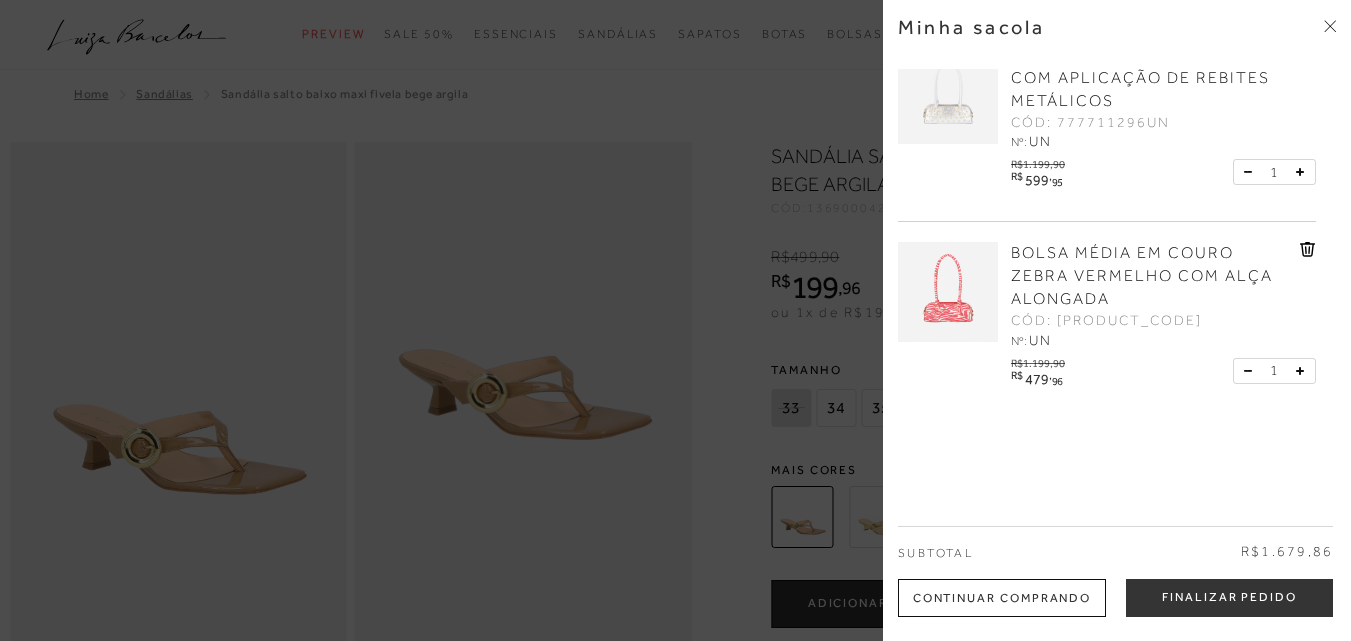 click 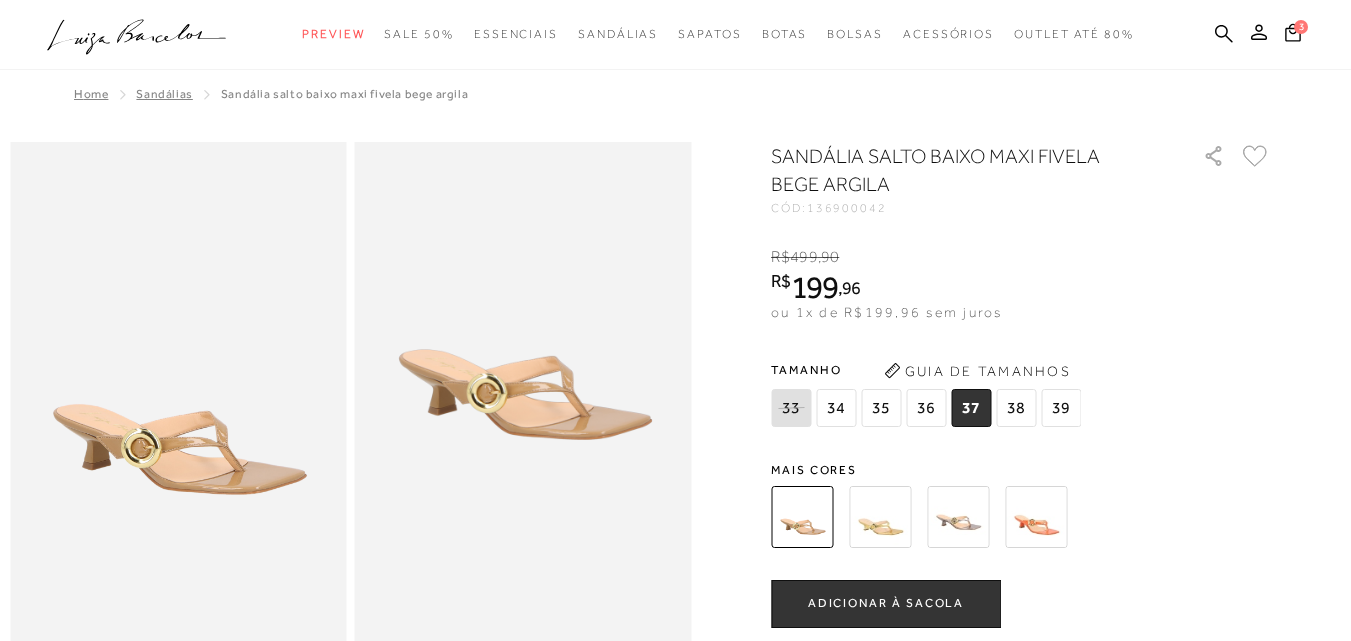 scroll, scrollTop: 200, scrollLeft: 0, axis: vertical 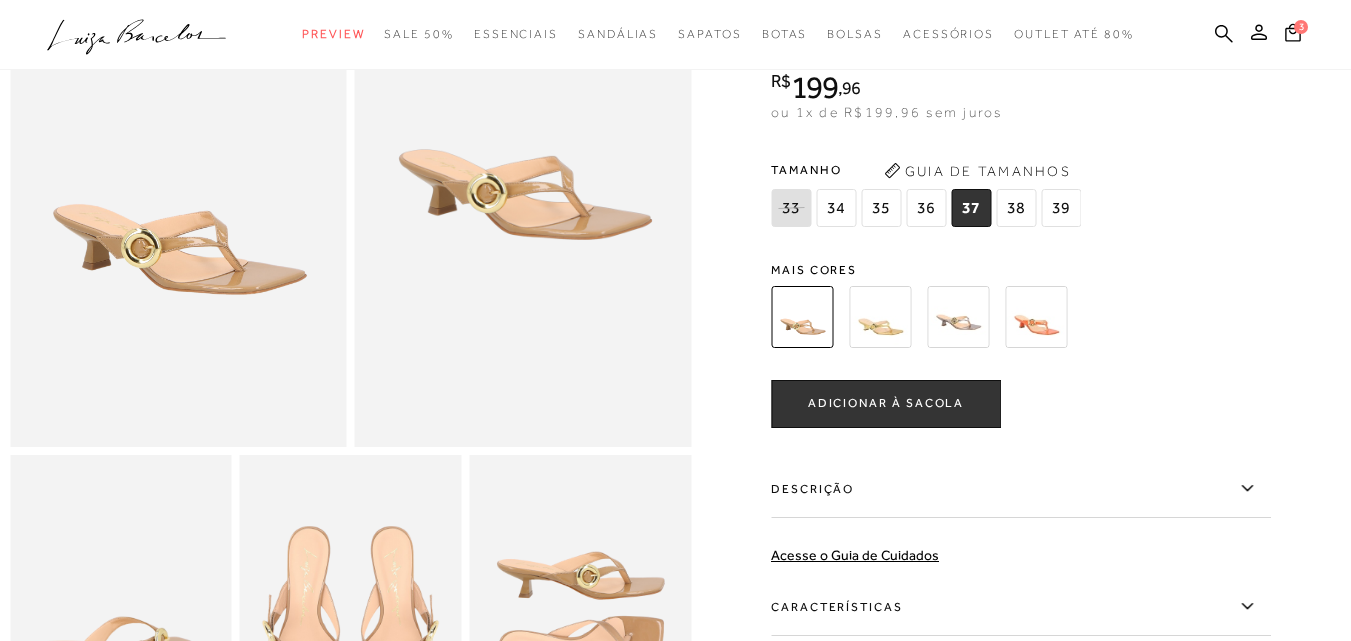 click at bounding box center (1036, 317) 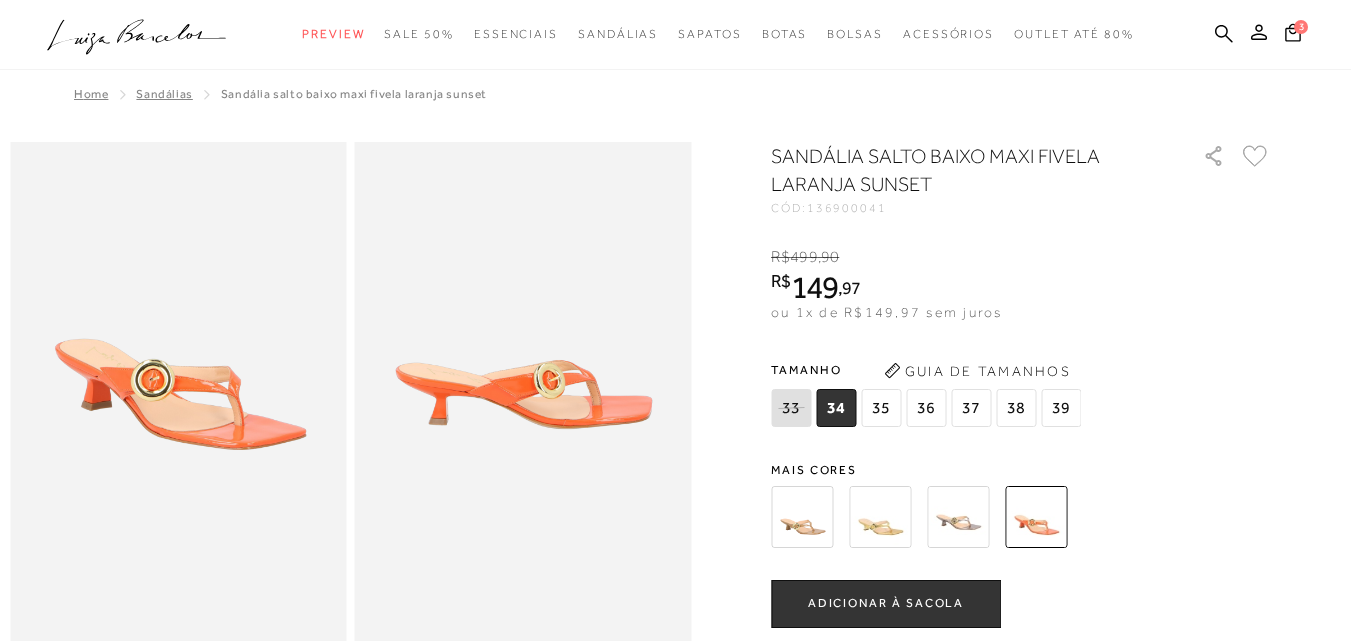 scroll, scrollTop: 200, scrollLeft: 0, axis: vertical 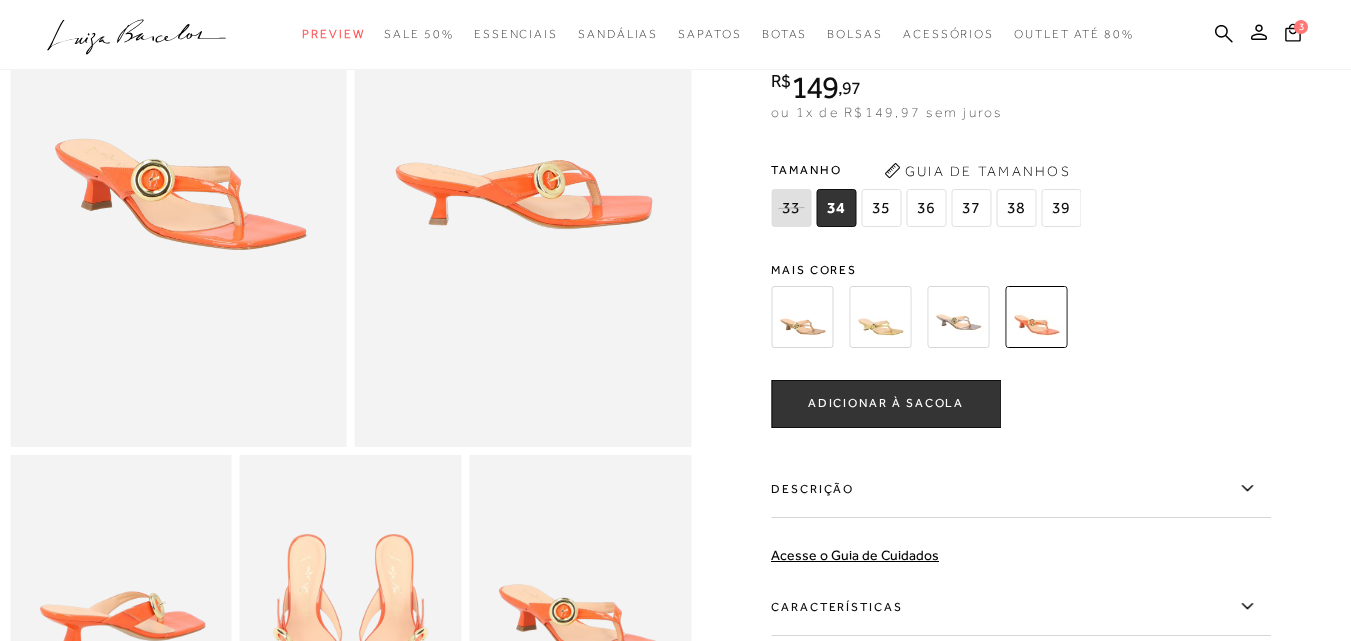 click on "37" at bounding box center (971, 208) 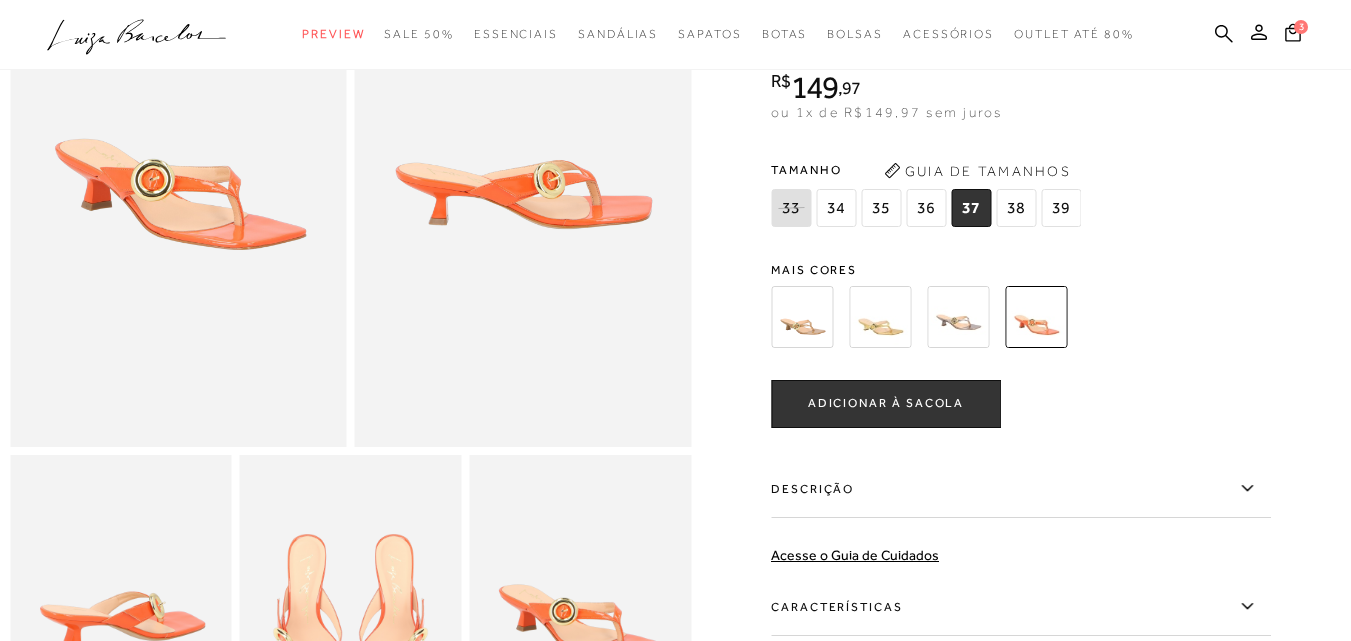click on "ADICIONAR À SACOLA" at bounding box center [886, 403] 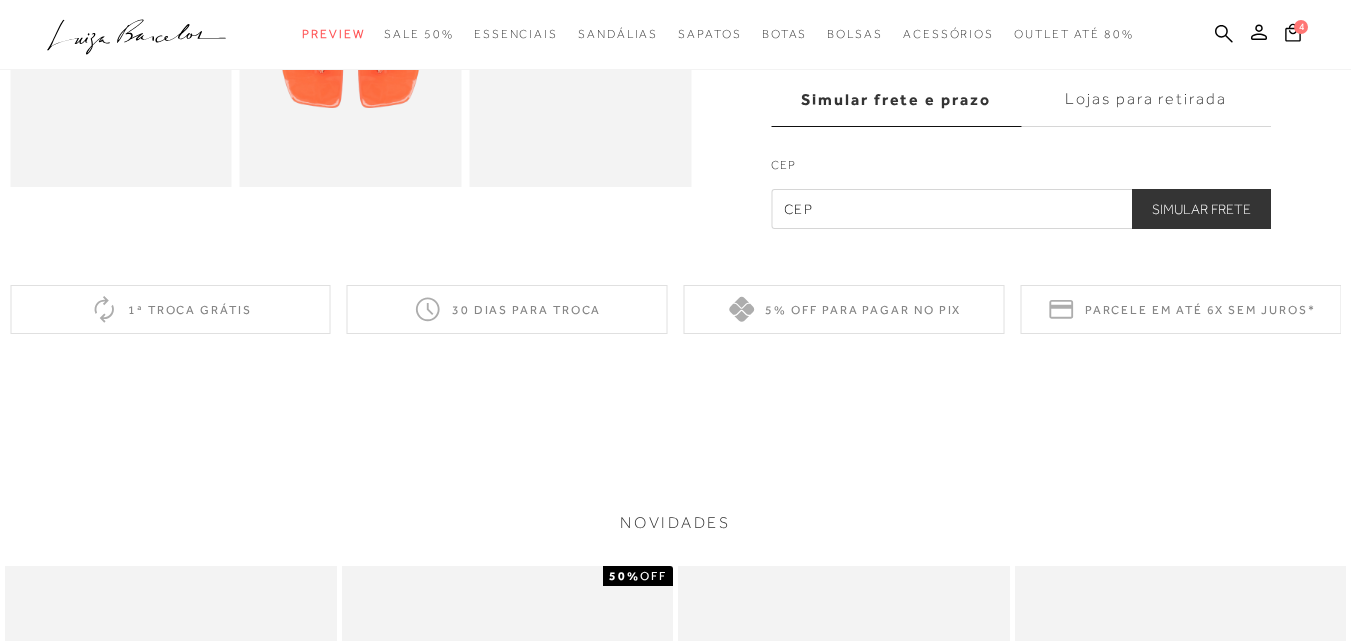 scroll, scrollTop: 0, scrollLeft: 0, axis: both 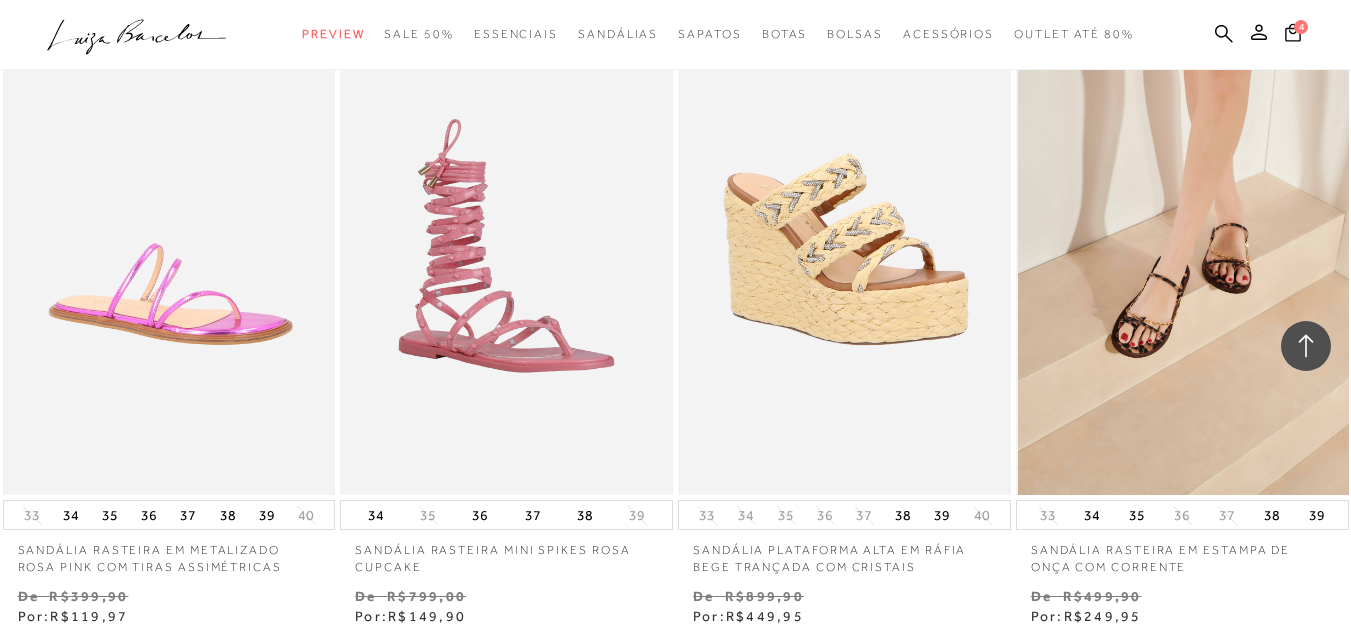 click at bounding box center [1183, 245] 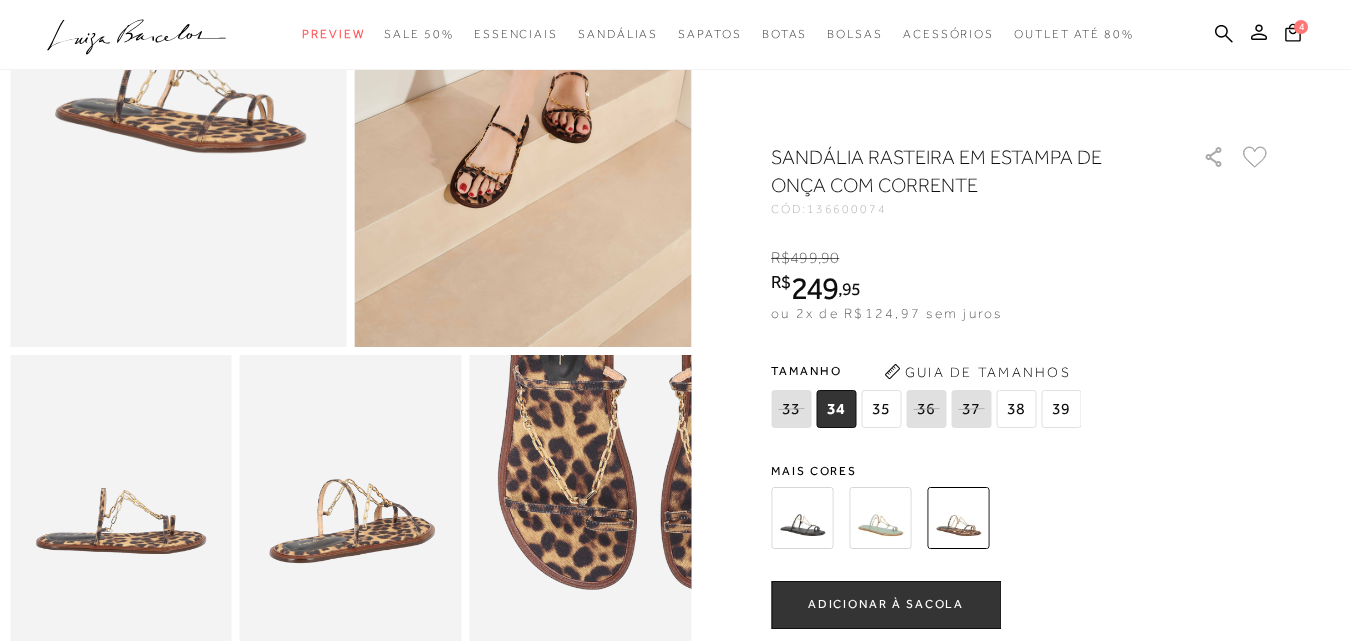 scroll, scrollTop: 200, scrollLeft: 0, axis: vertical 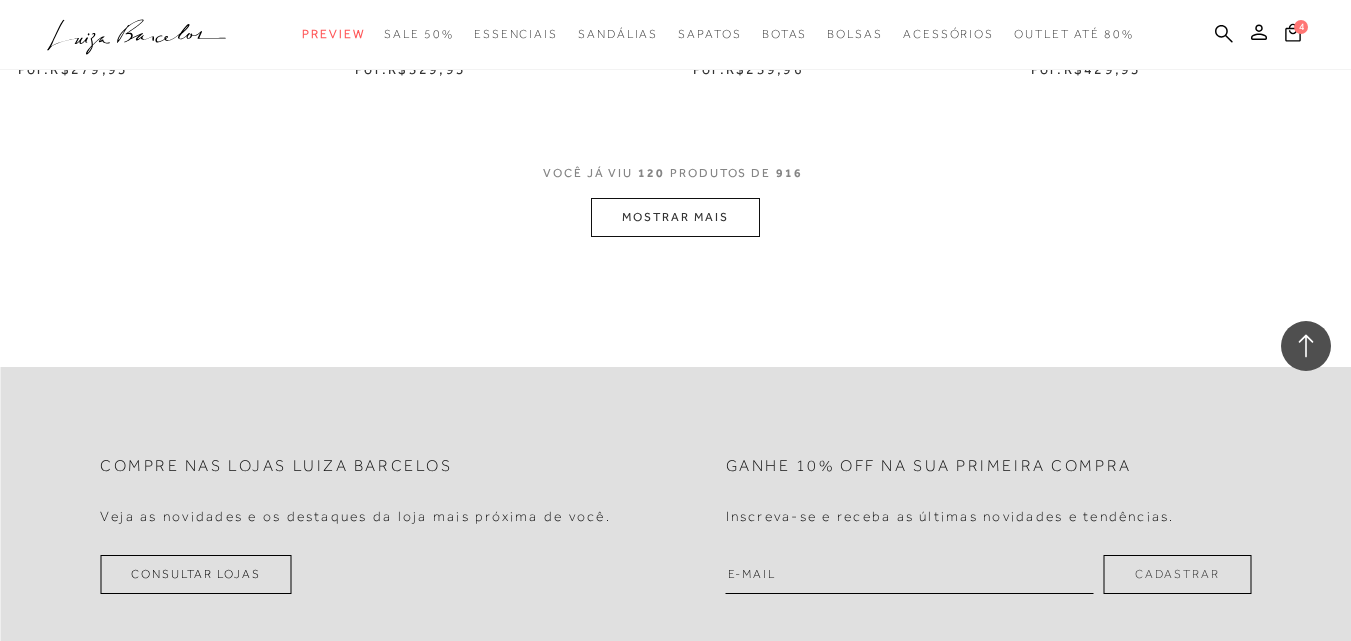 click on "MOSTRAR MAIS" at bounding box center [675, 217] 